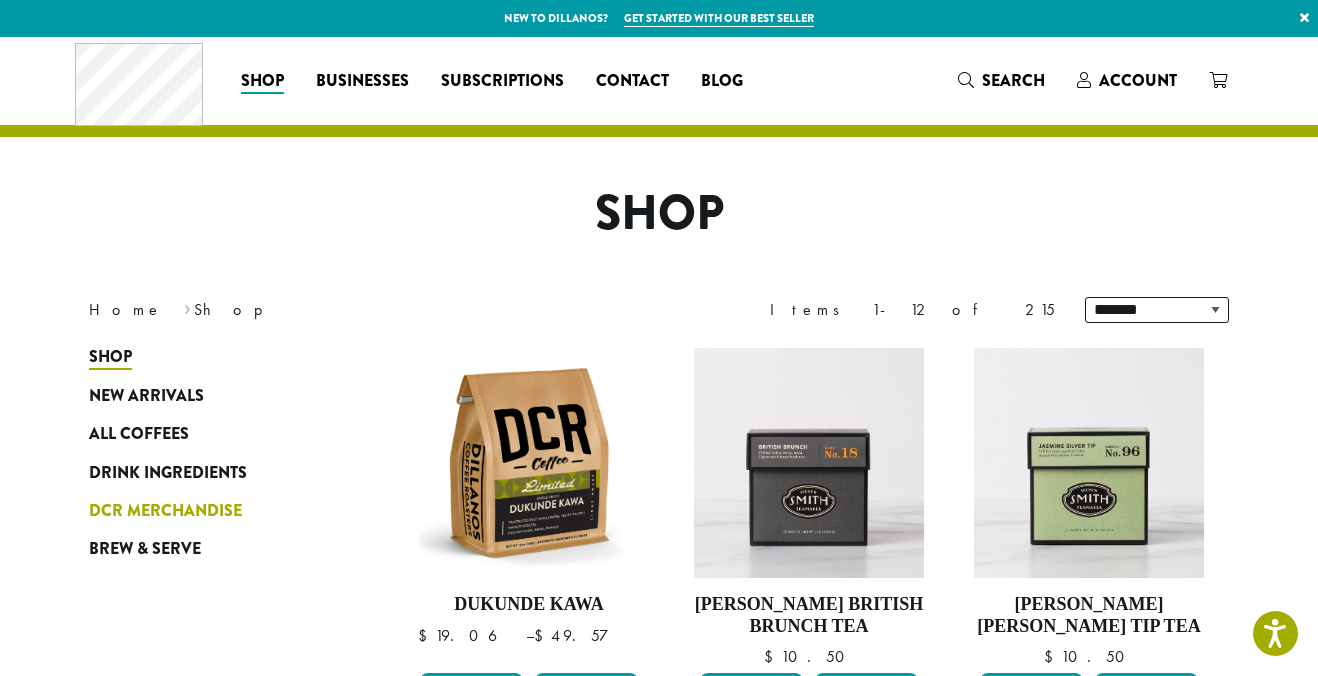 scroll, scrollTop: 0, scrollLeft: 0, axis: both 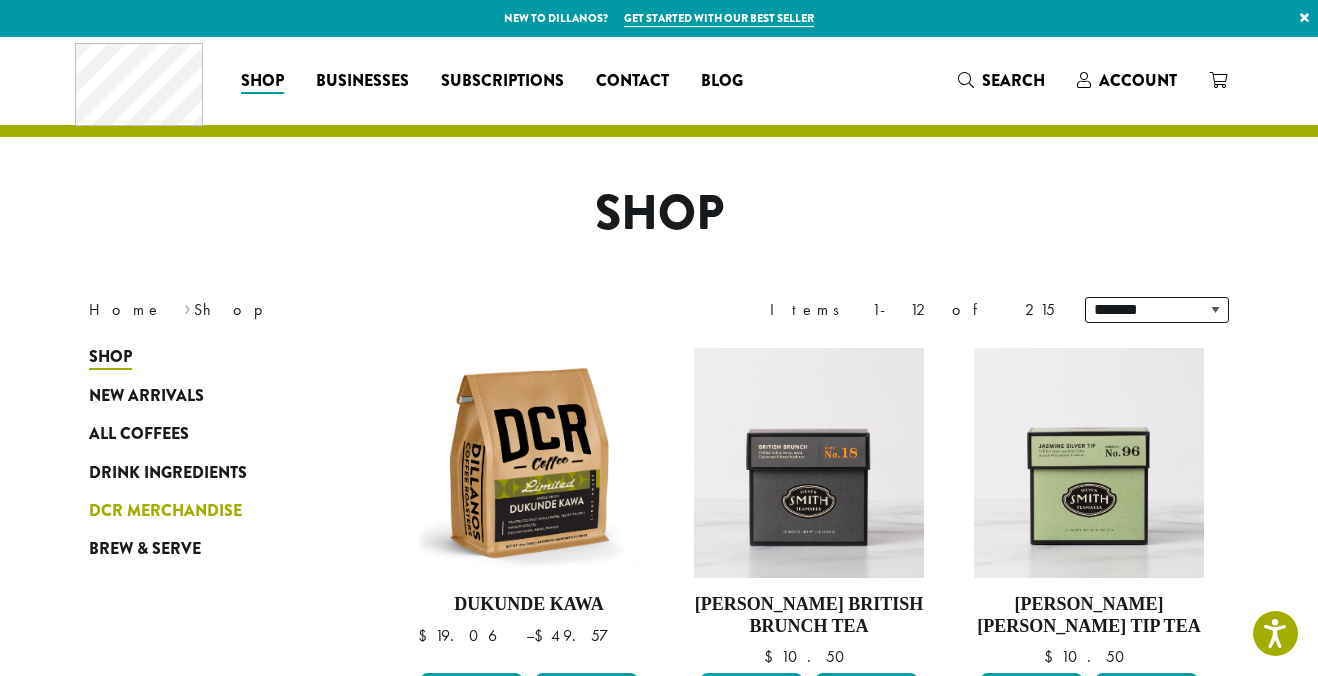 click on "DCR Merchandise" at bounding box center [165, 511] 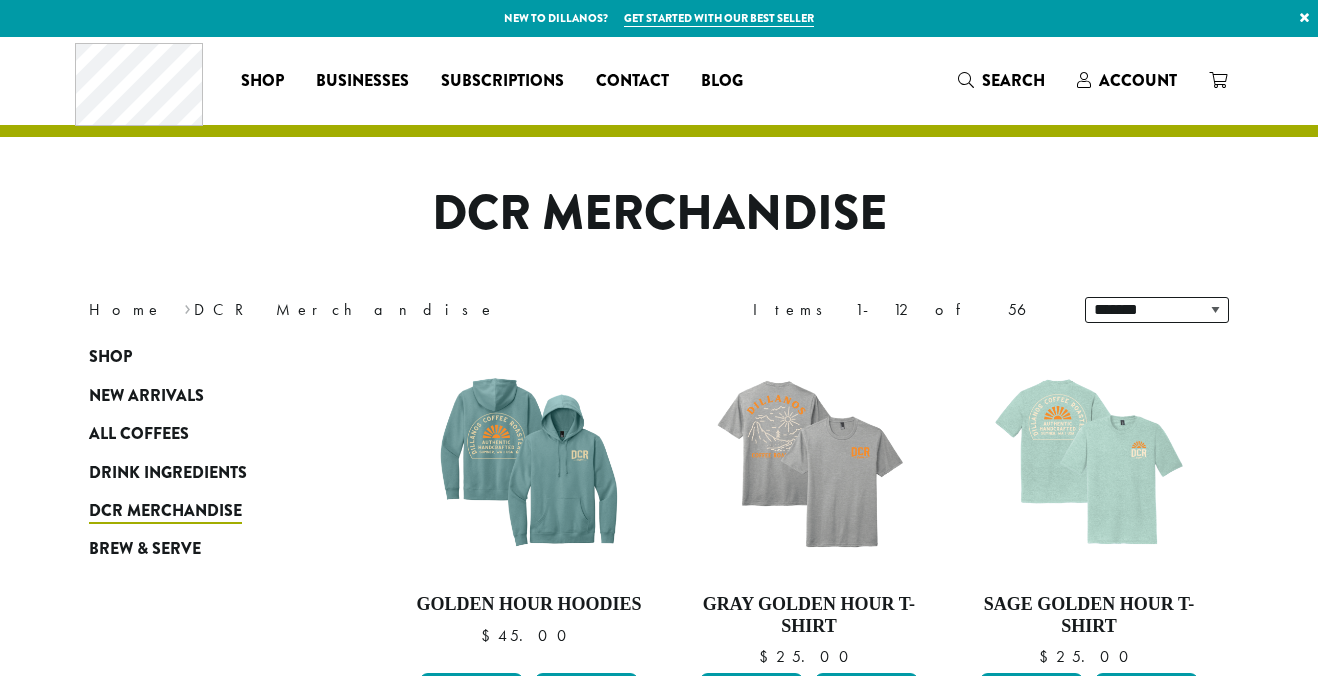scroll, scrollTop: 0, scrollLeft: 0, axis: both 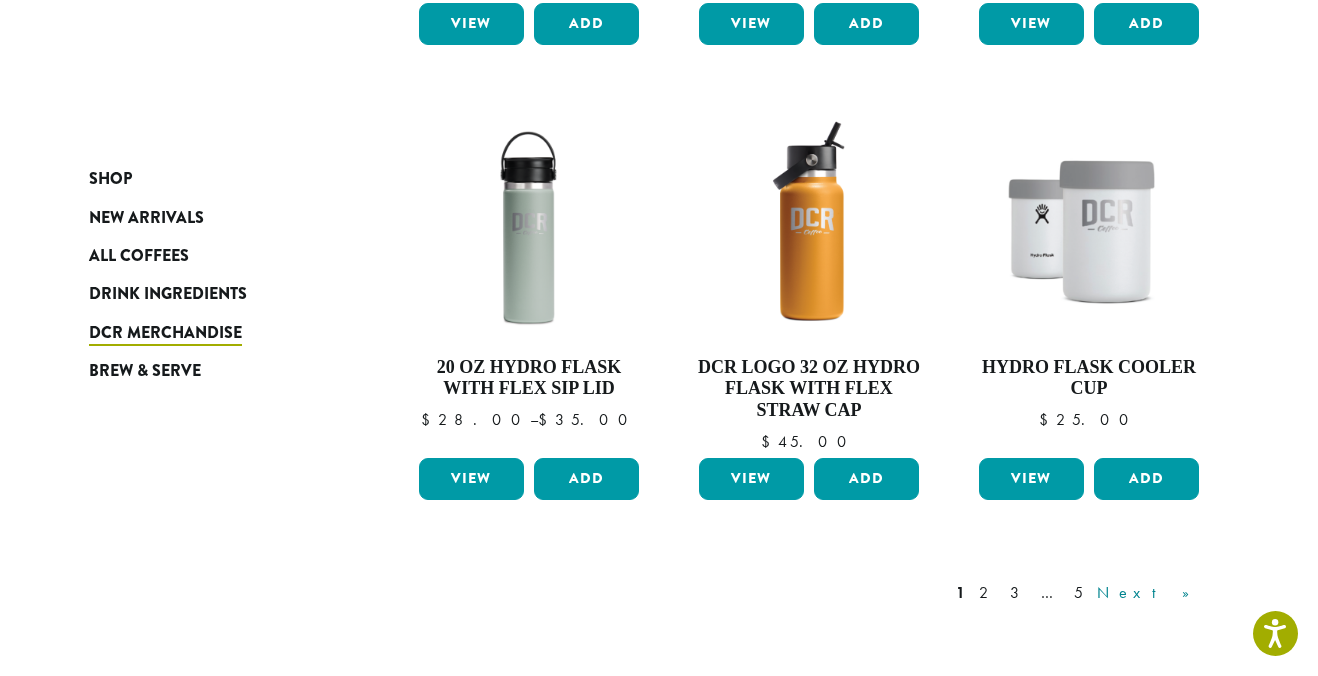 click on "Next »" at bounding box center (1150, 593) 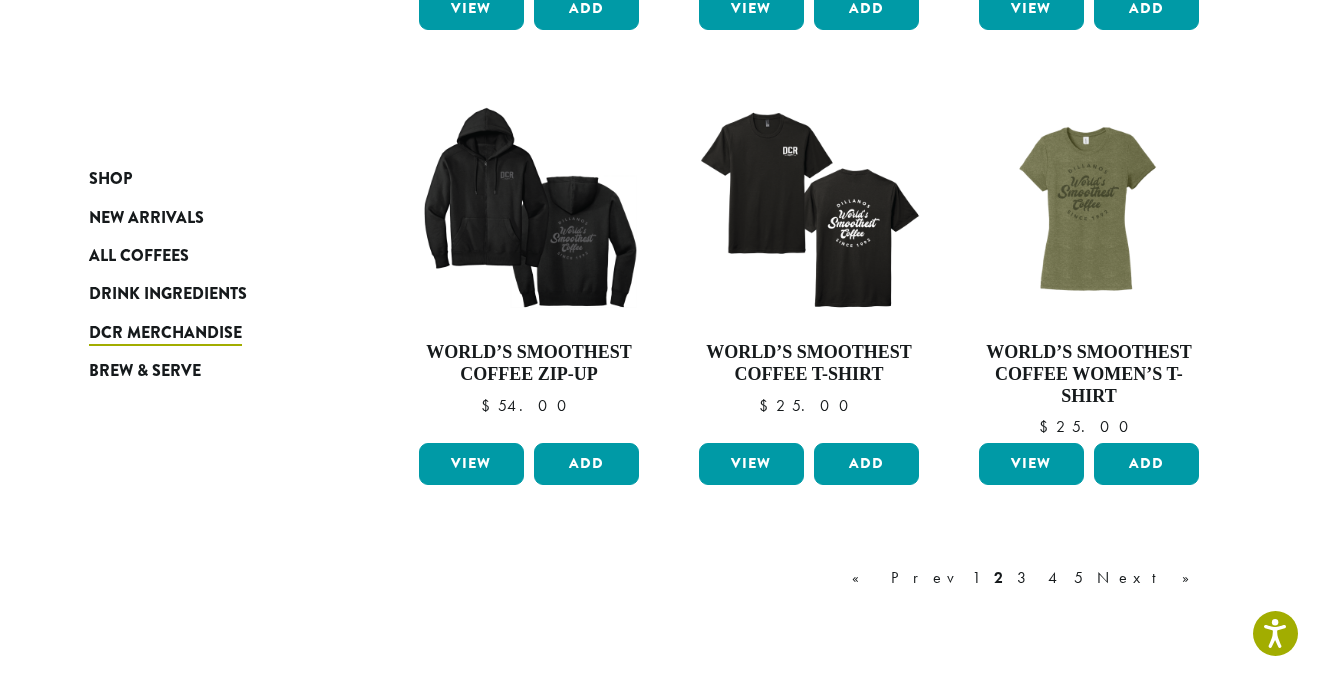 scroll, scrollTop: 1589, scrollLeft: 0, axis: vertical 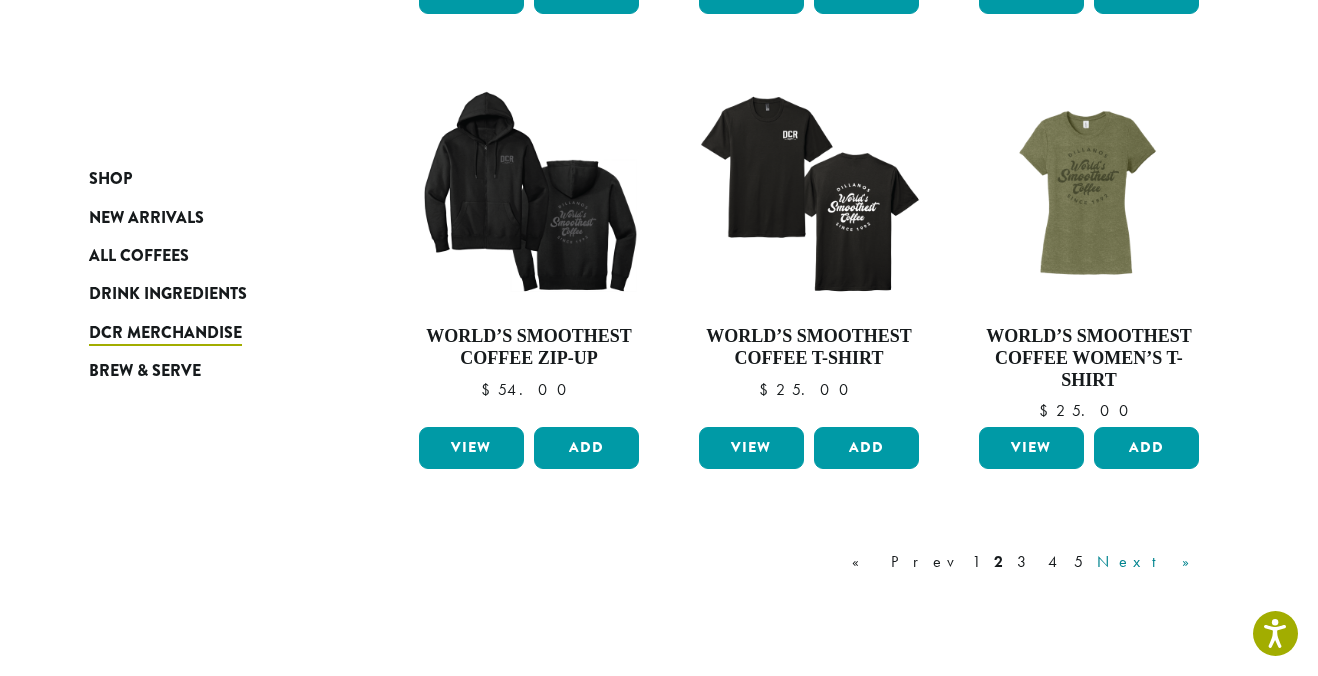click on "Next »" at bounding box center [1150, 562] 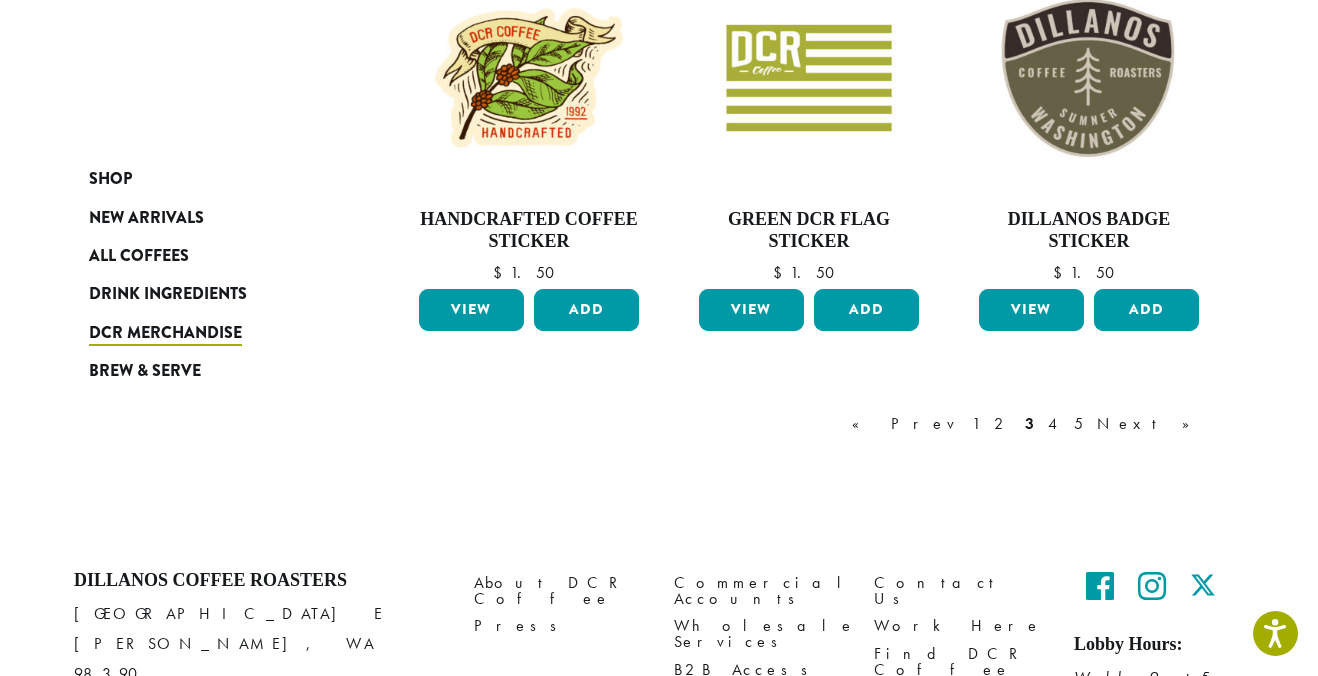 scroll, scrollTop: 1723, scrollLeft: 0, axis: vertical 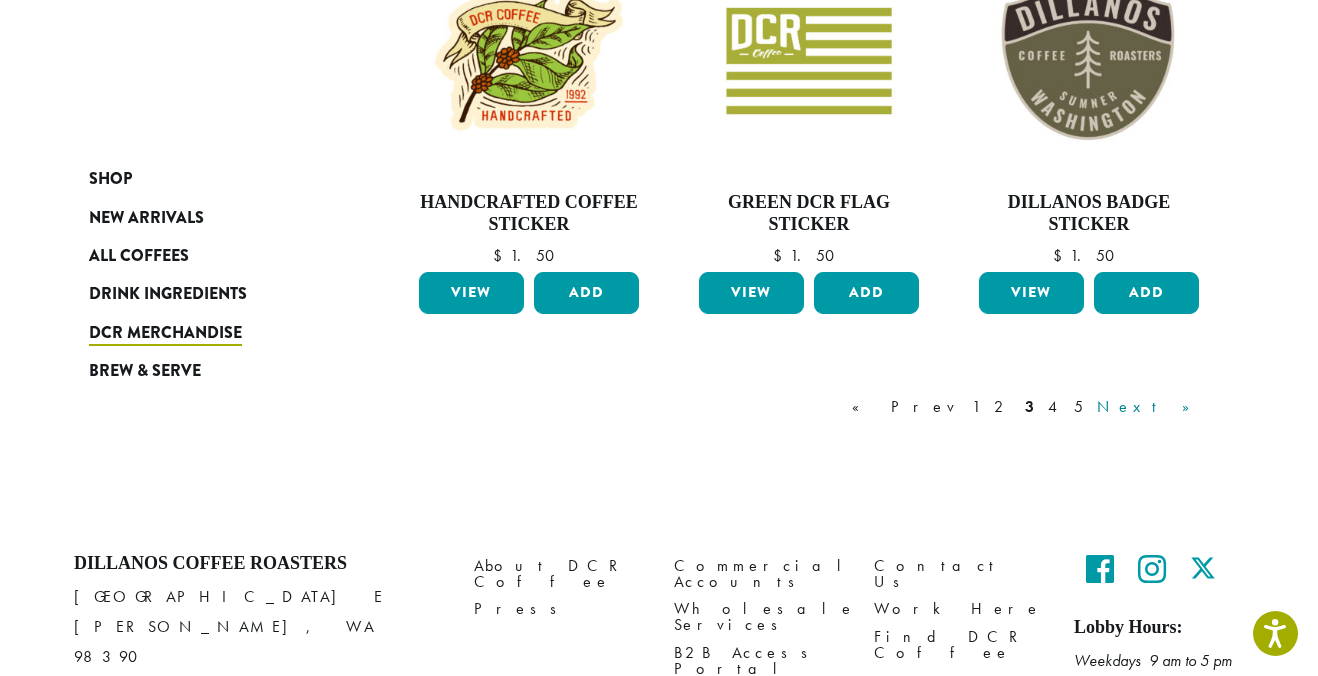 click on "Next »" at bounding box center [1150, 407] 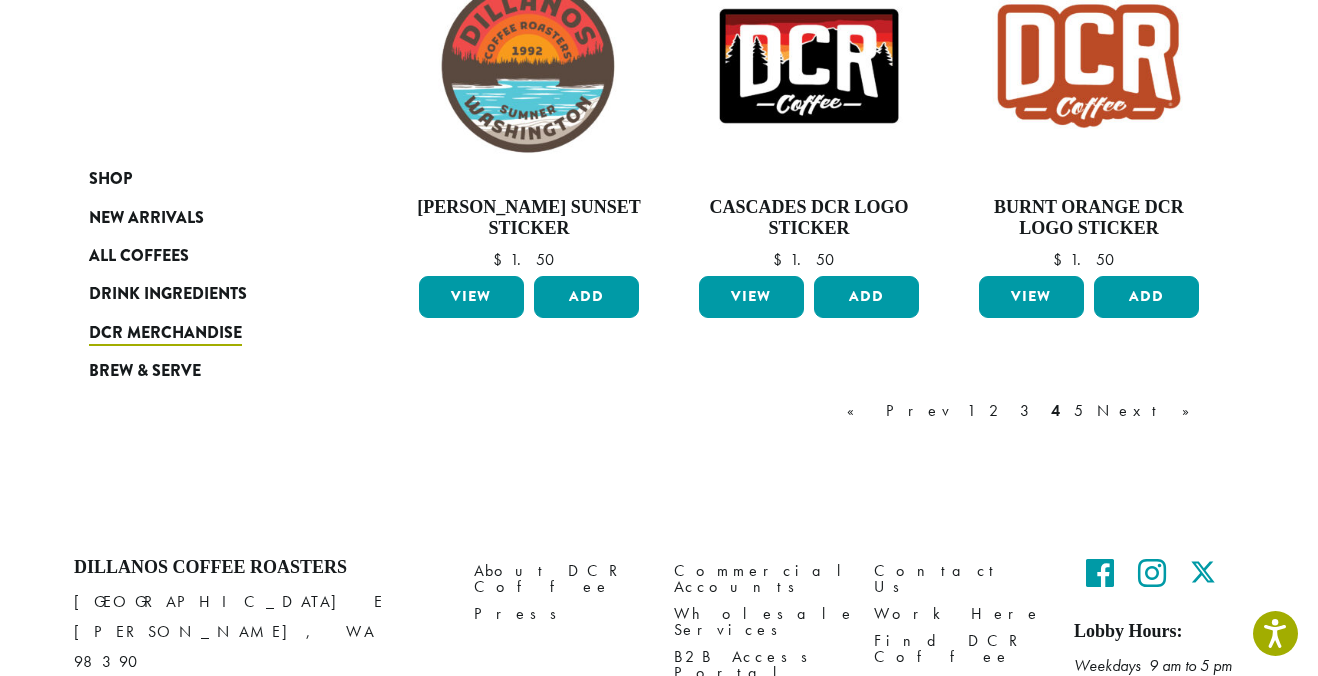 scroll, scrollTop: 1725, scrollLeft: 0, axis: vertical 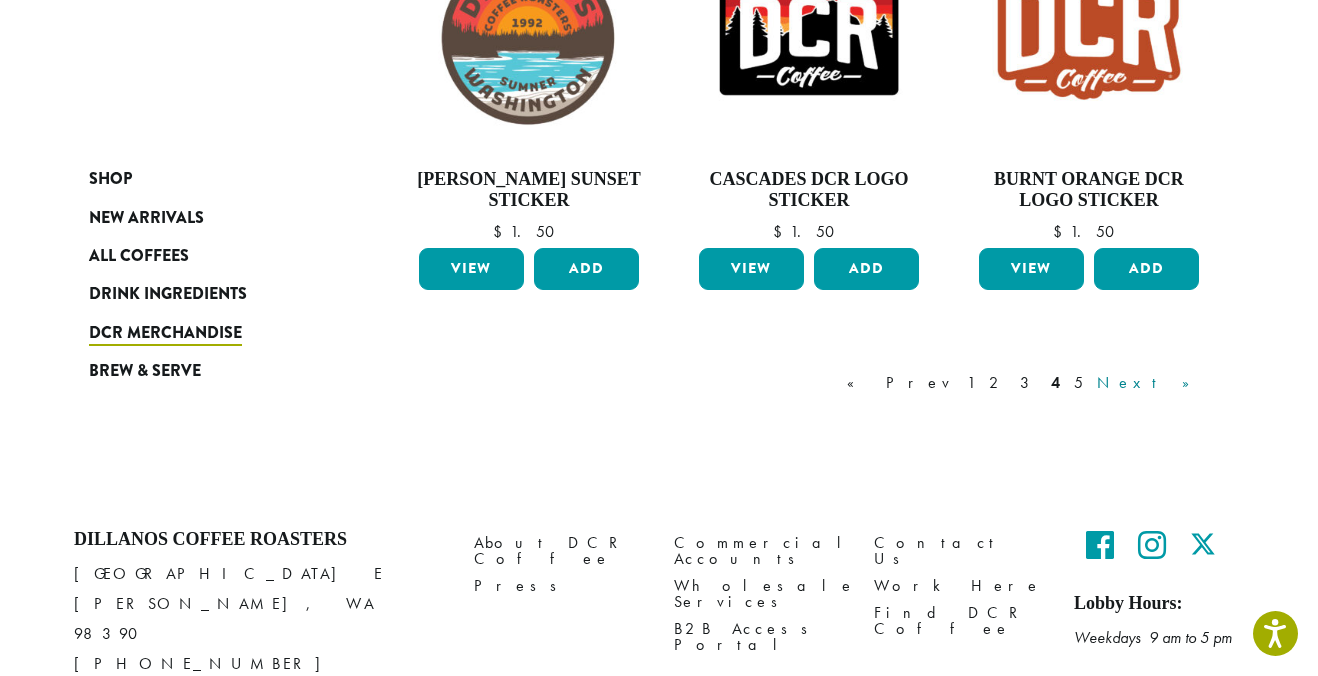 click on "Next »" at bounding box center [1150, 383] 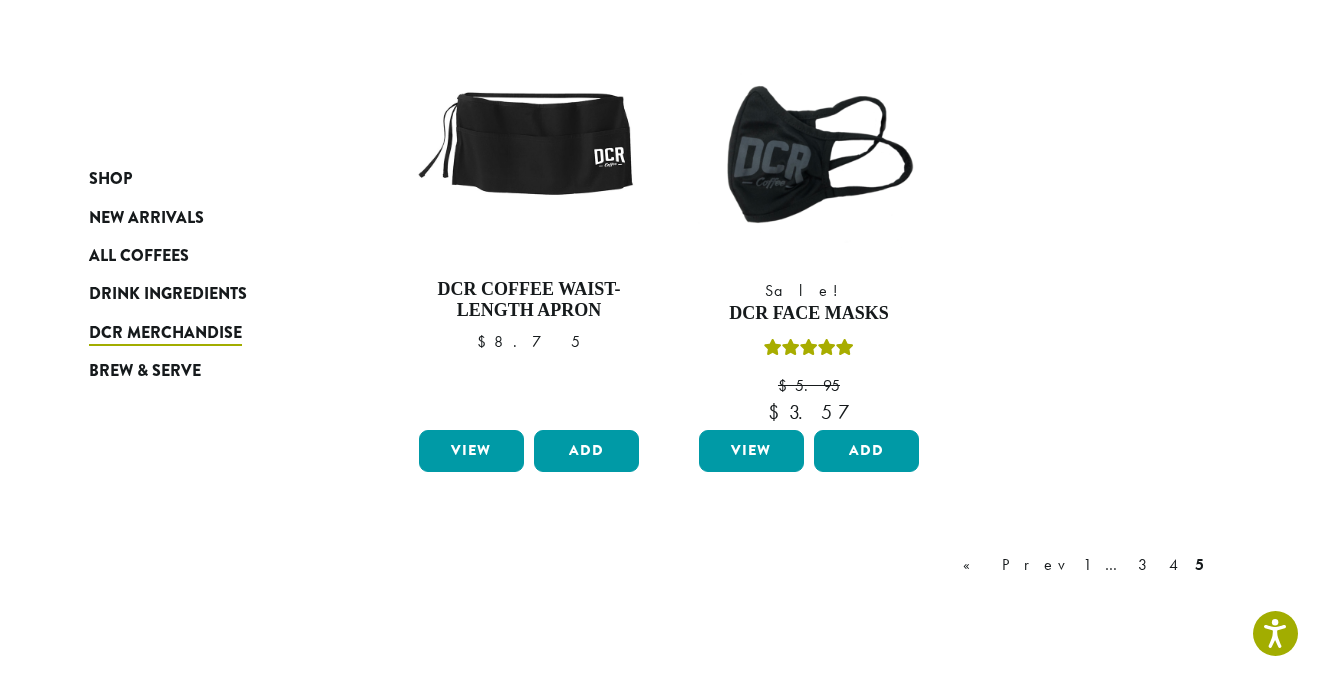 scroll, scrollTop: 1352, scrollLeft: 0, axis: vertical 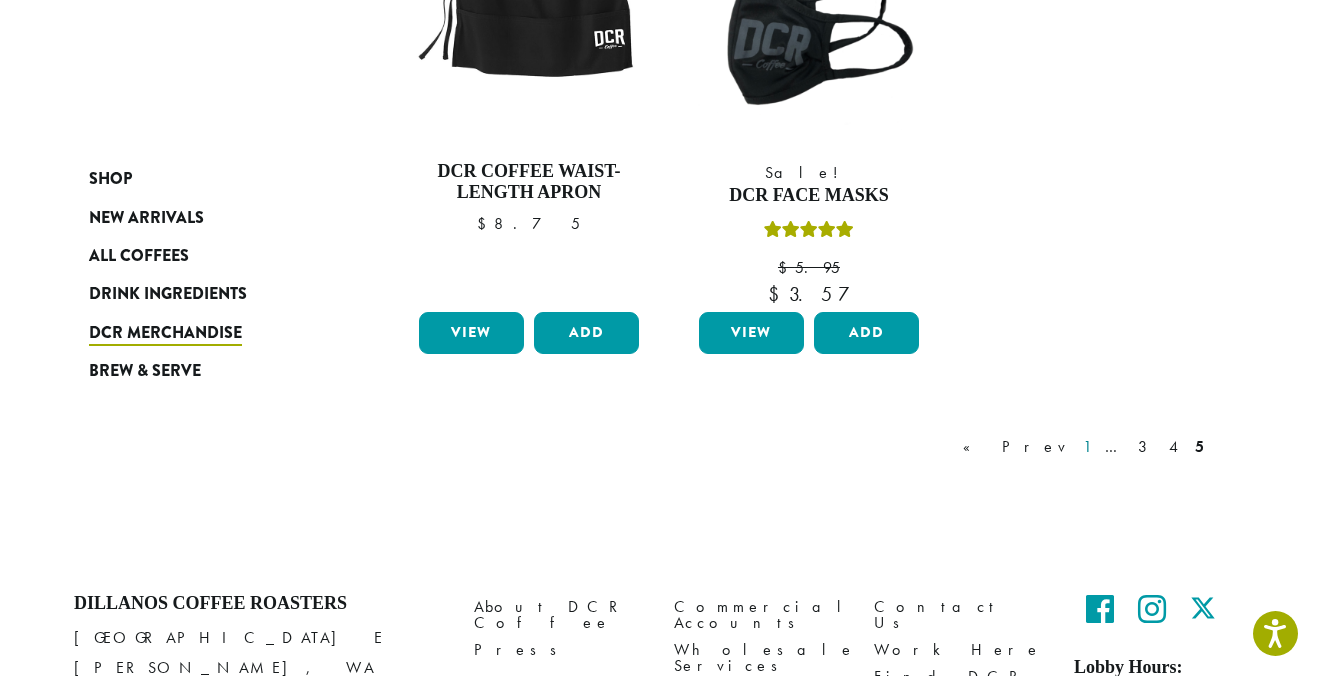 click on "1" at bounding box center (1087, 447) 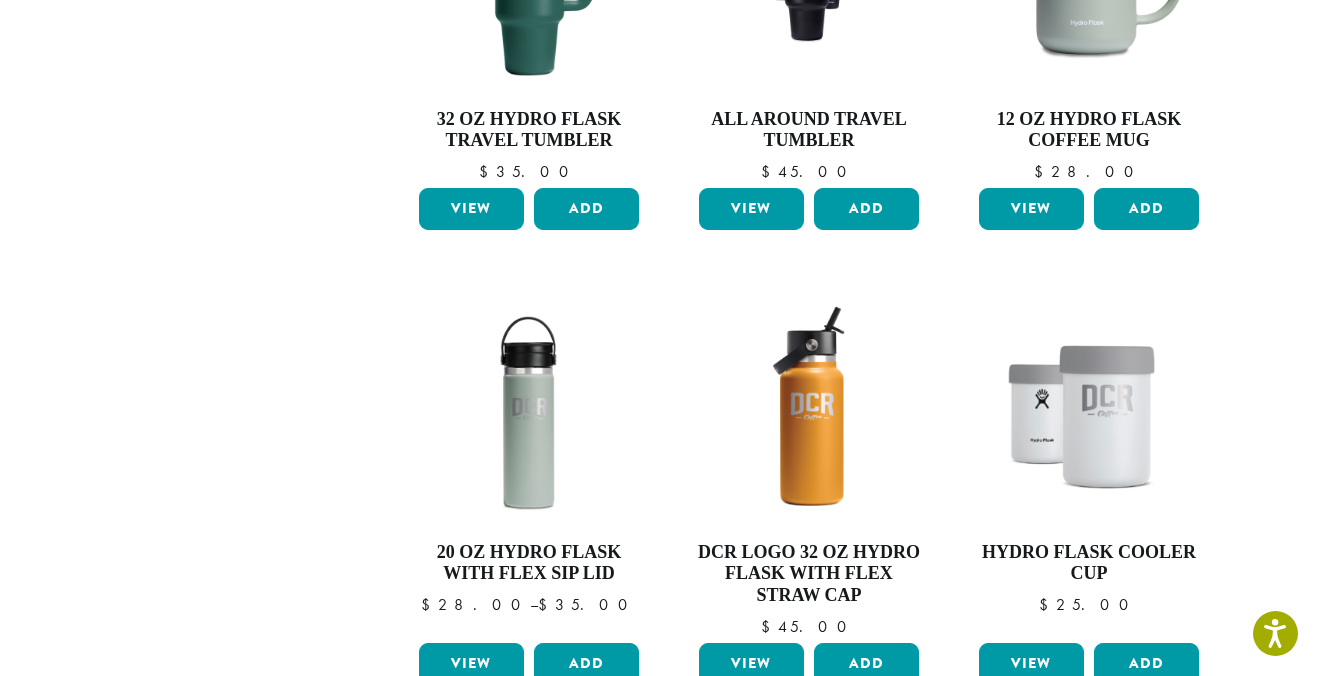 scroll, scrollTop: 122, scrollLeft: 0, axis: vertical 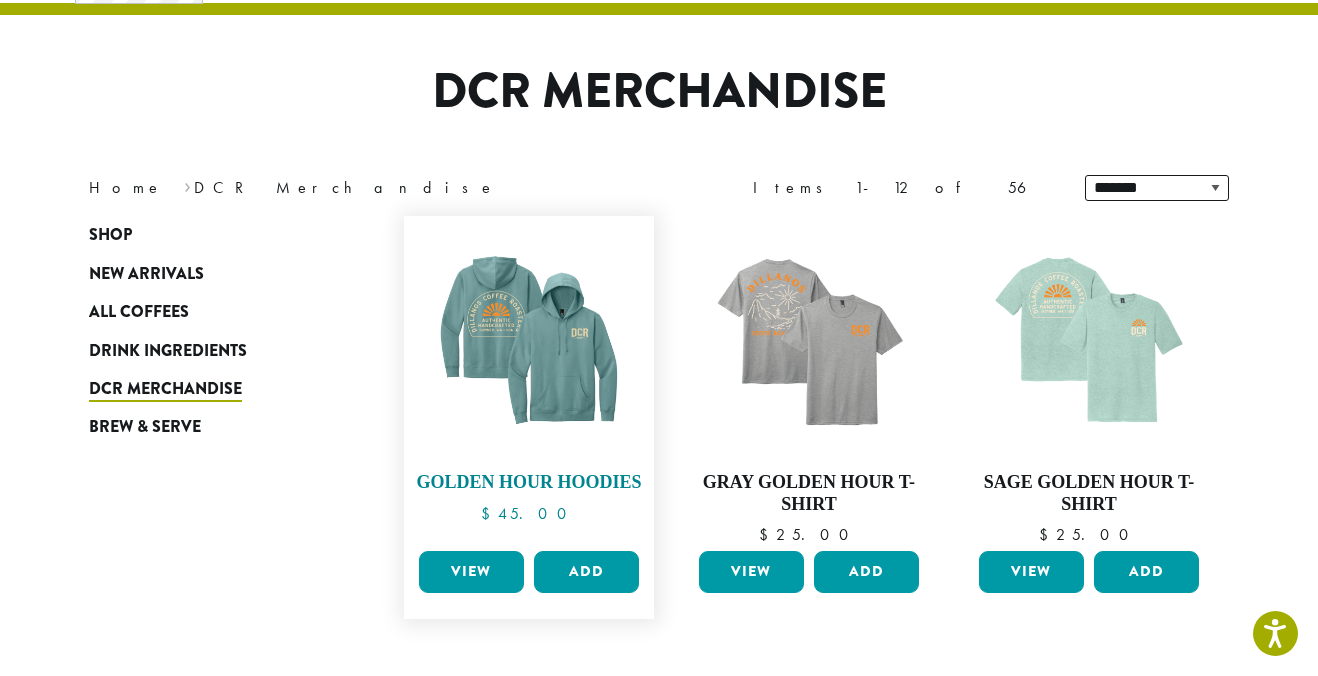 click at bounding box center [529, 341] 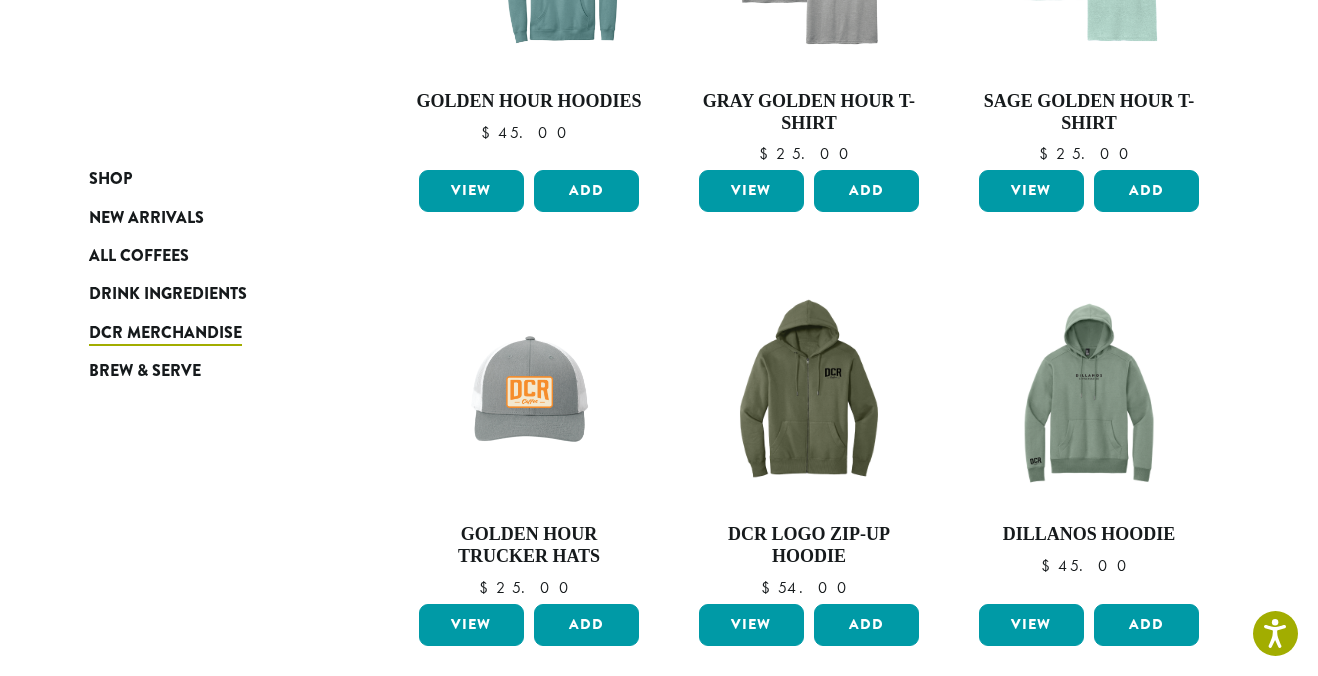 scroll, scrollTop: 516, scrollLeft: 0, axis: vertical 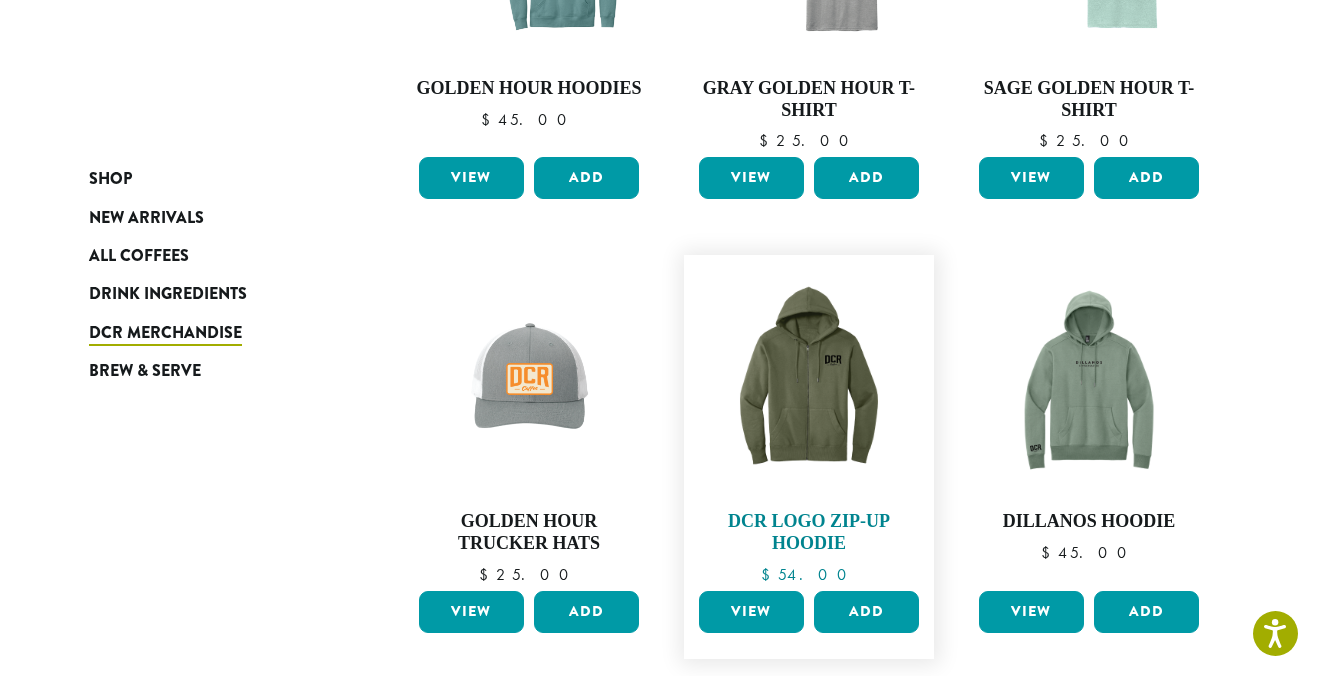 click at bounding box center [809, 380] 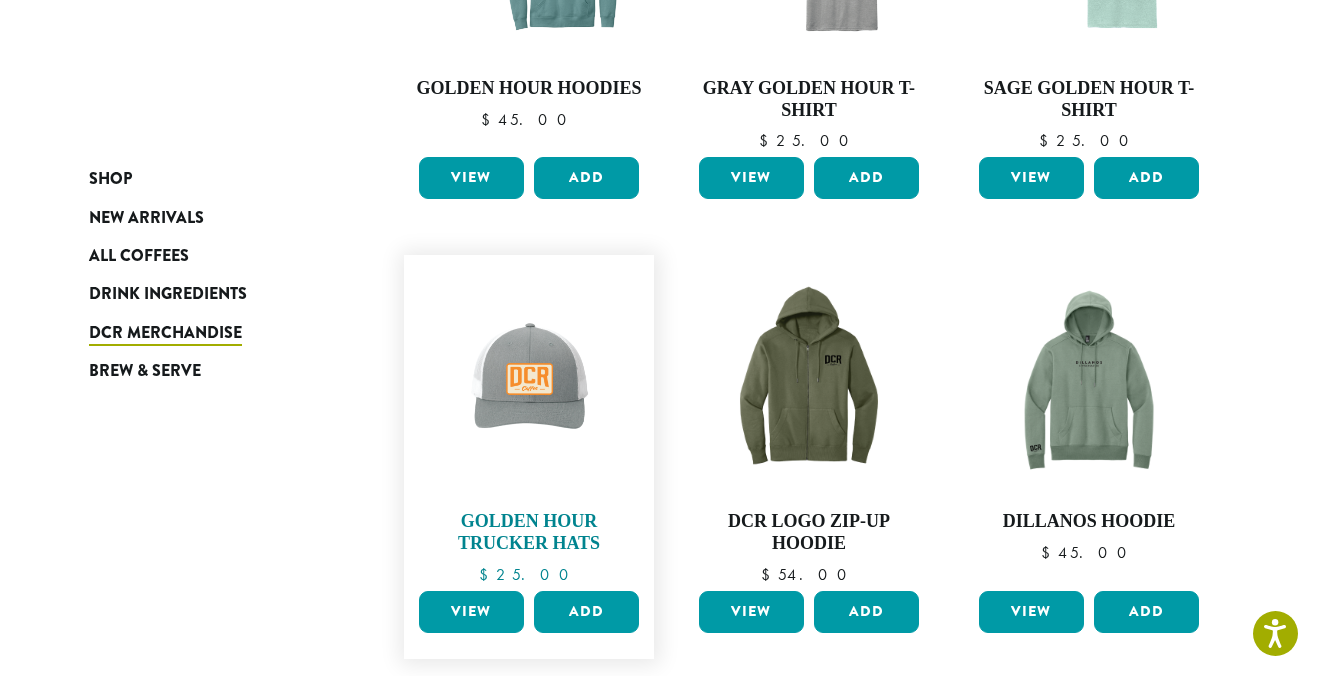 click at bounding box center [529, 380] 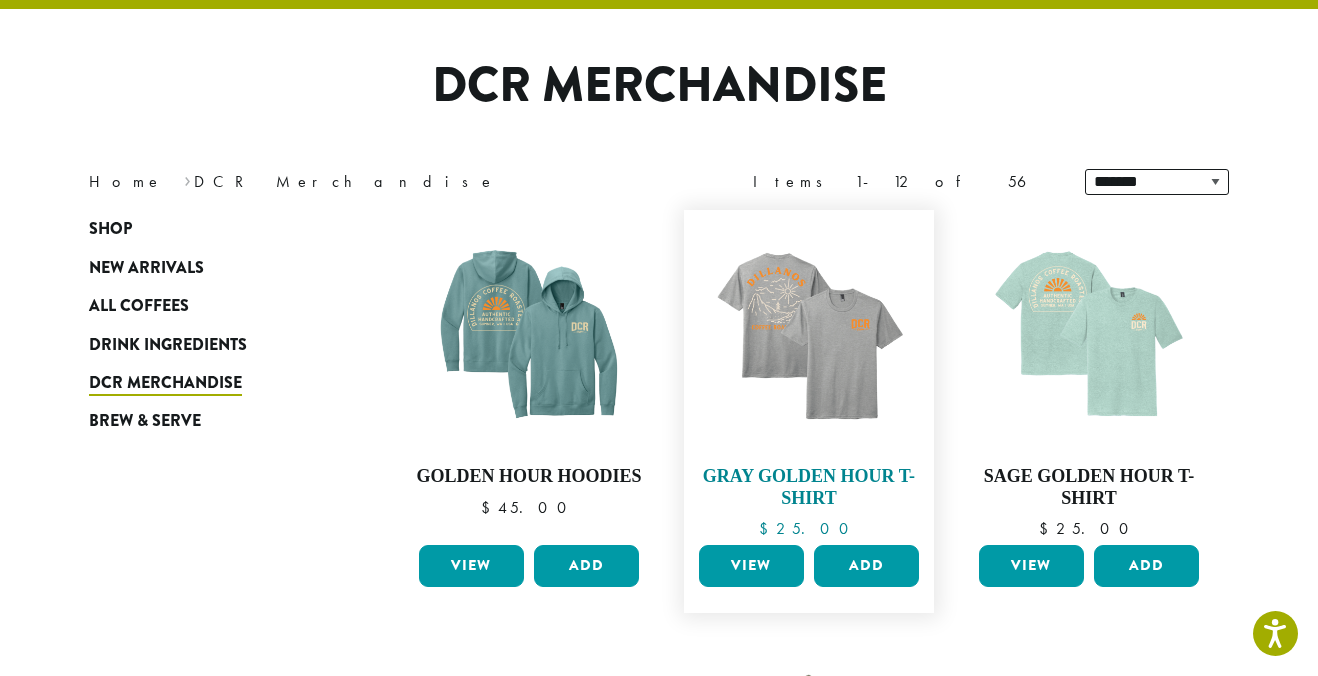 scroll, scrollTop: 140, scrollLeft: 0, axis: vertical 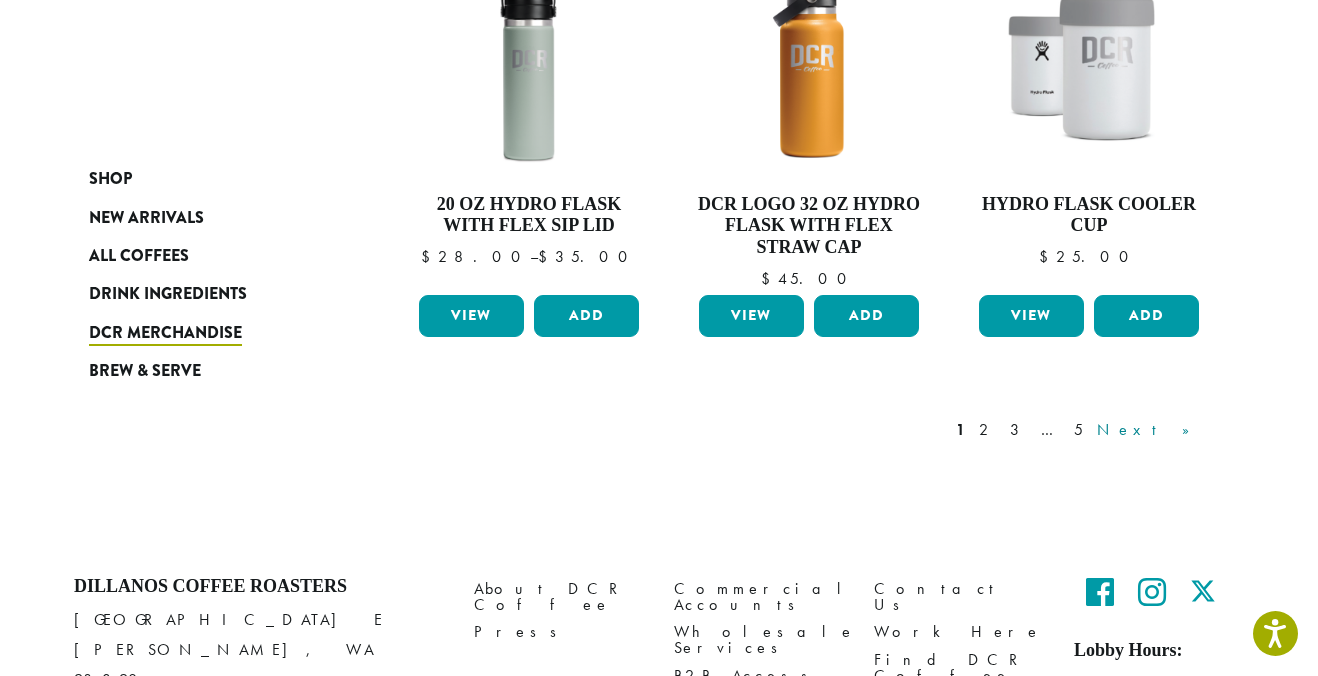 click on "Next »" at bounding box center [1150, 430] 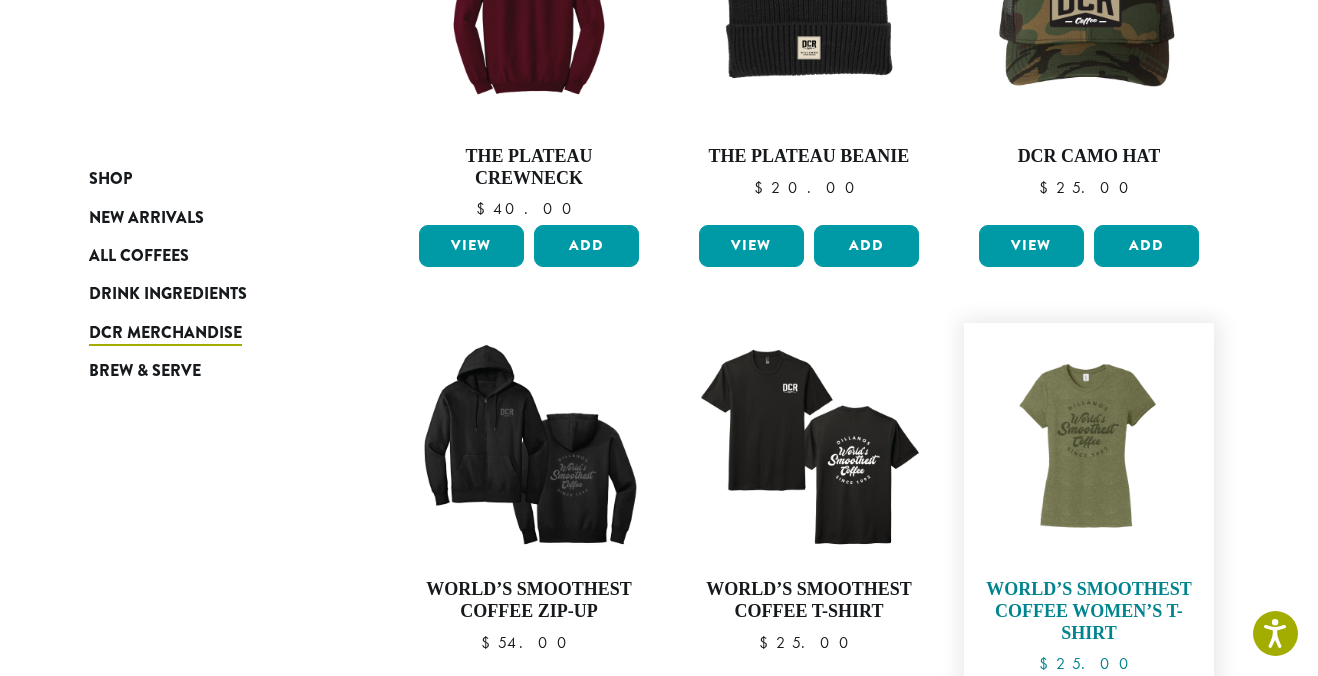 scroll, scrollTop: 1193, scrollLeft: 0, axis: vertical 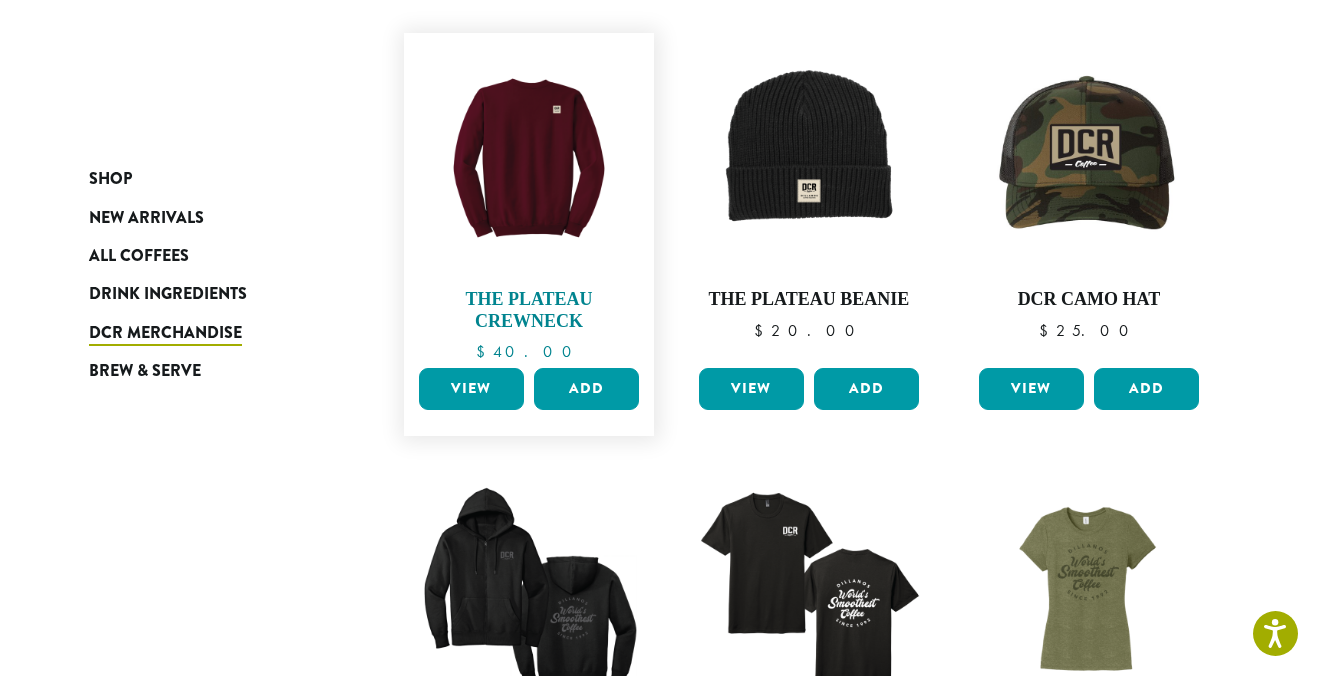 click on "The Plateau Crewneck" at bounding box center [529, 310] 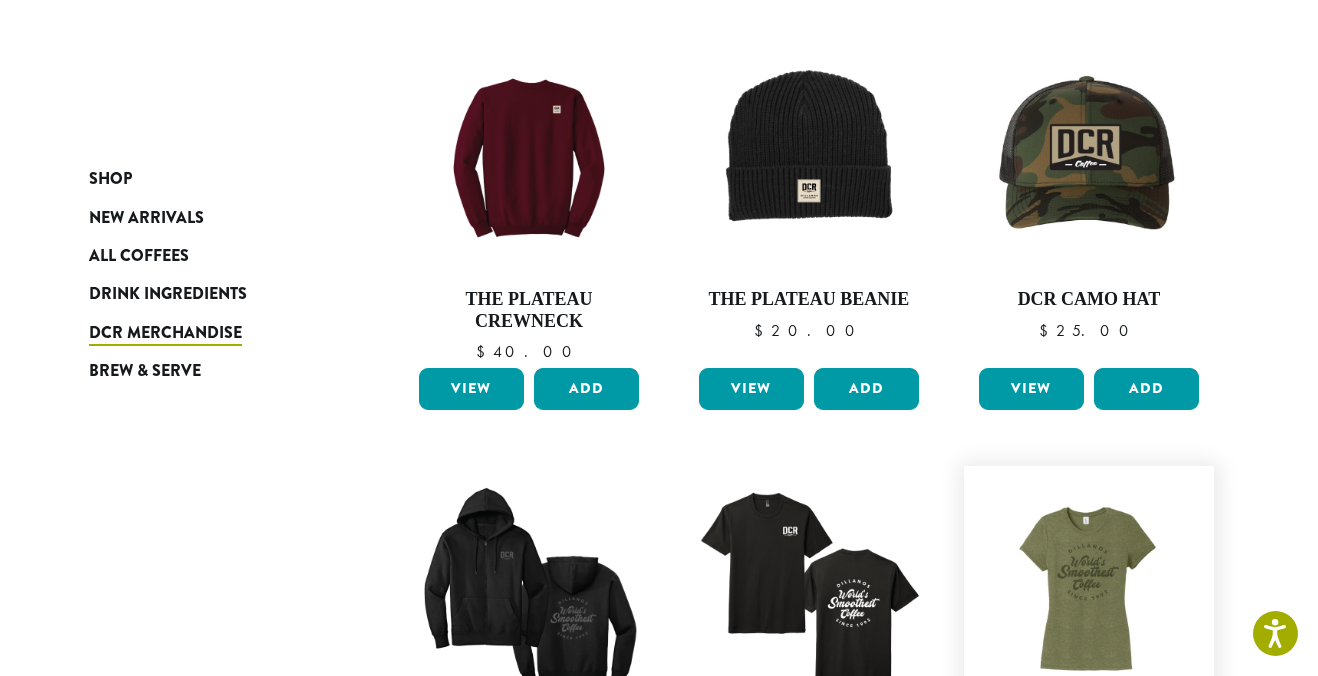 click at bounding box center [1089, 591] 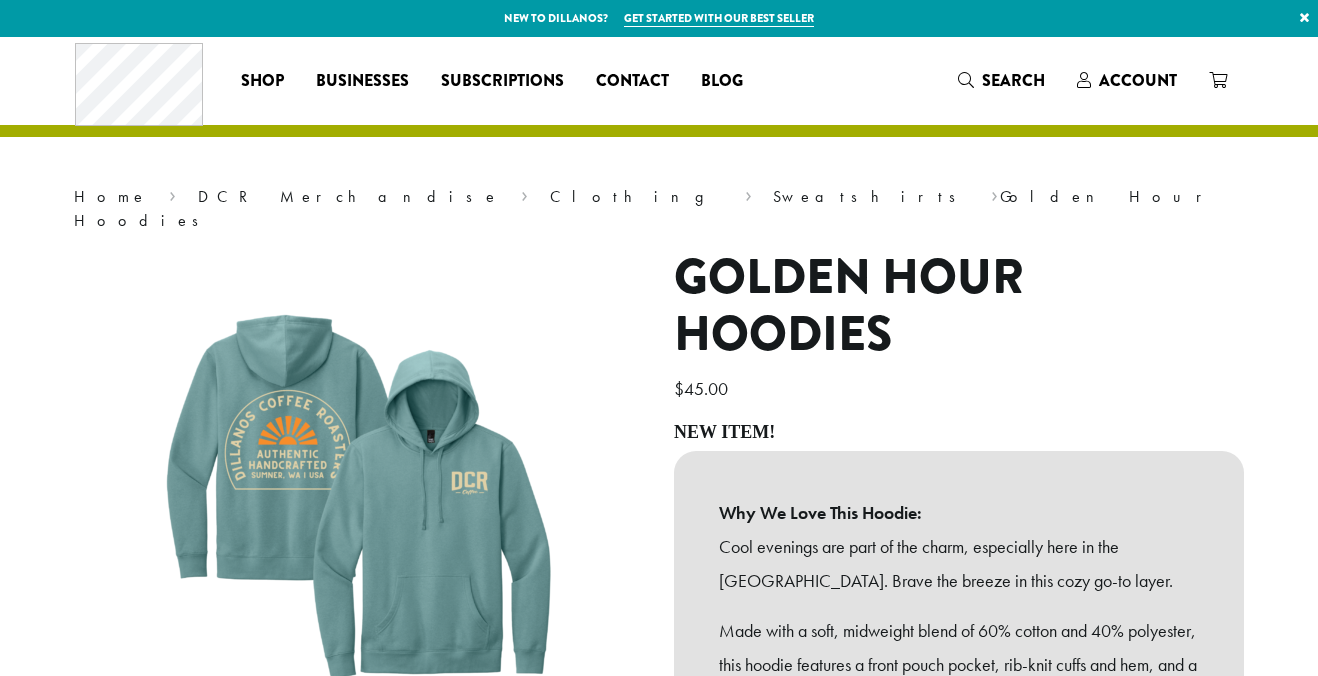 scroll, scrollTop: 0, scrollLeft: 0, axis: both 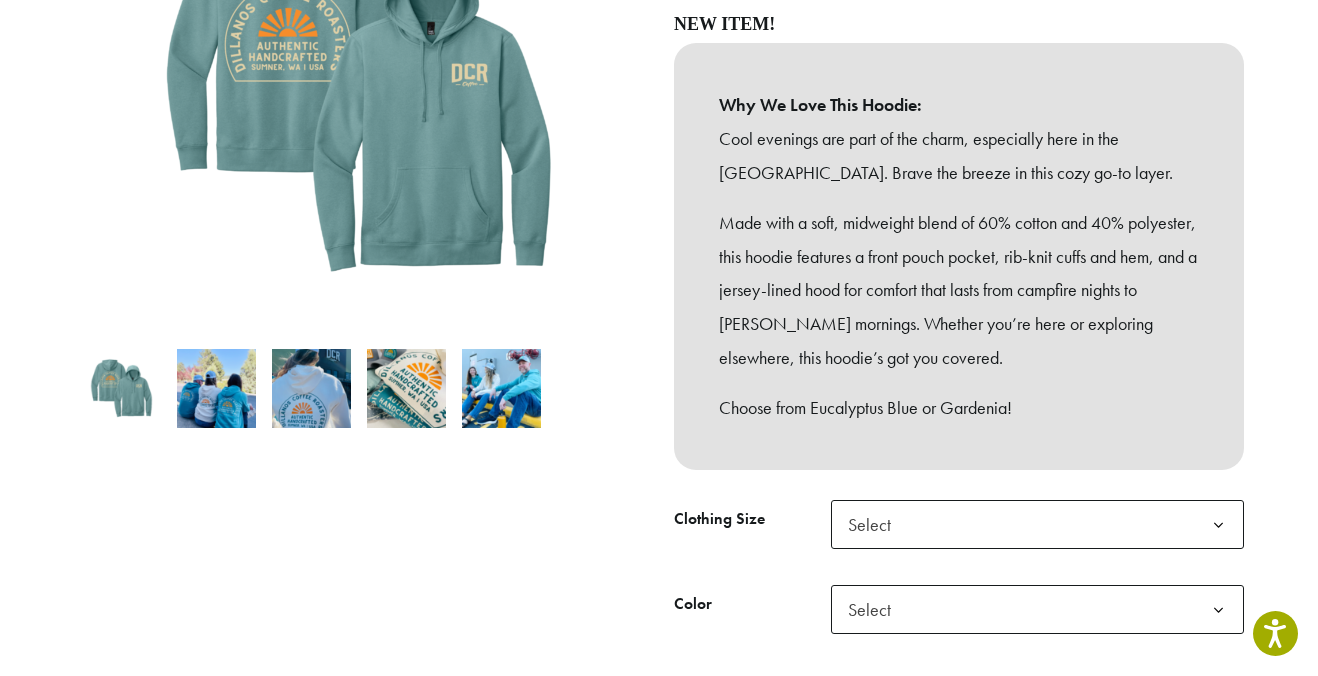 click at bounding box center (216, 388) 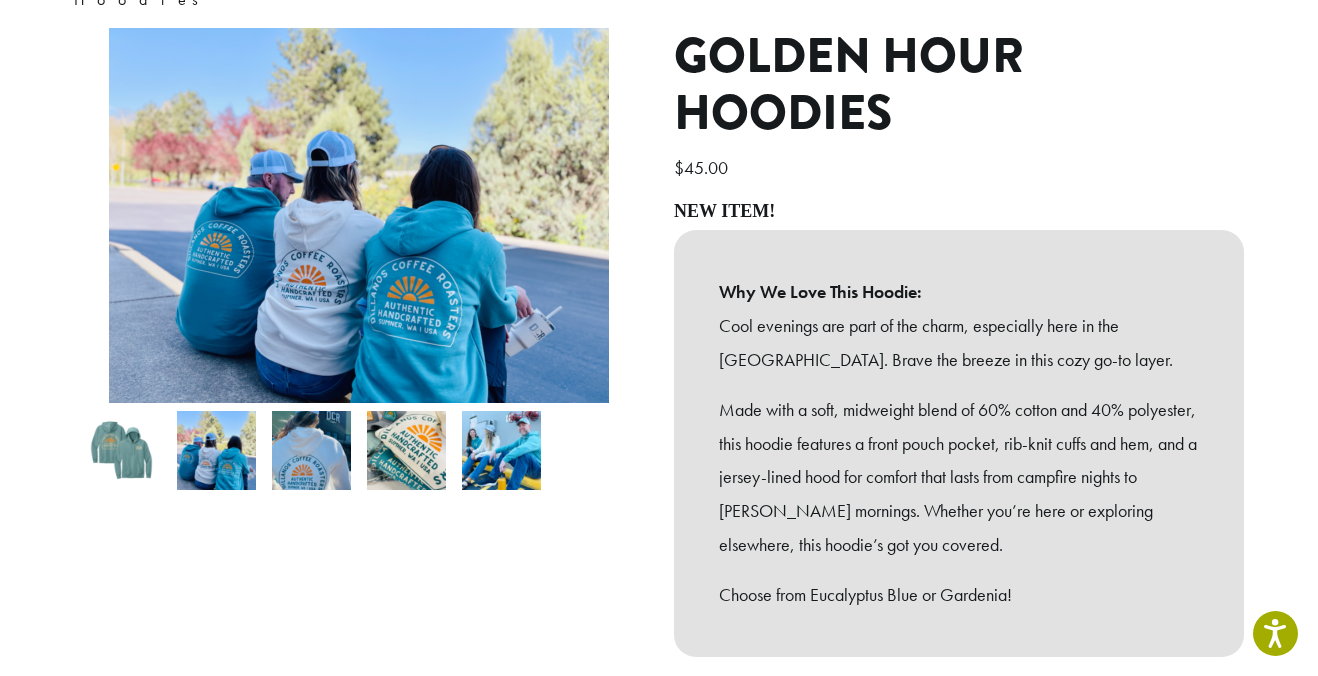 scroll, scrollTop: 217, scrollLeft: 0, axis: vertical 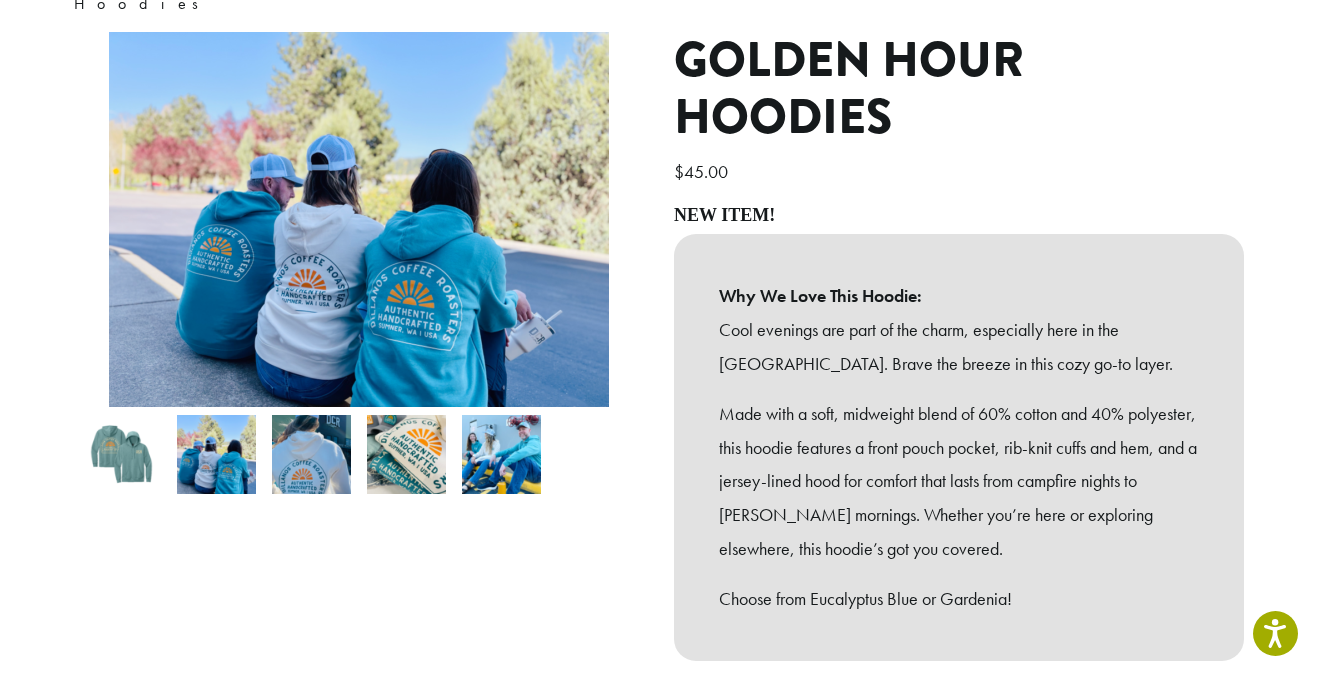 click at bounding box center [311, 454] 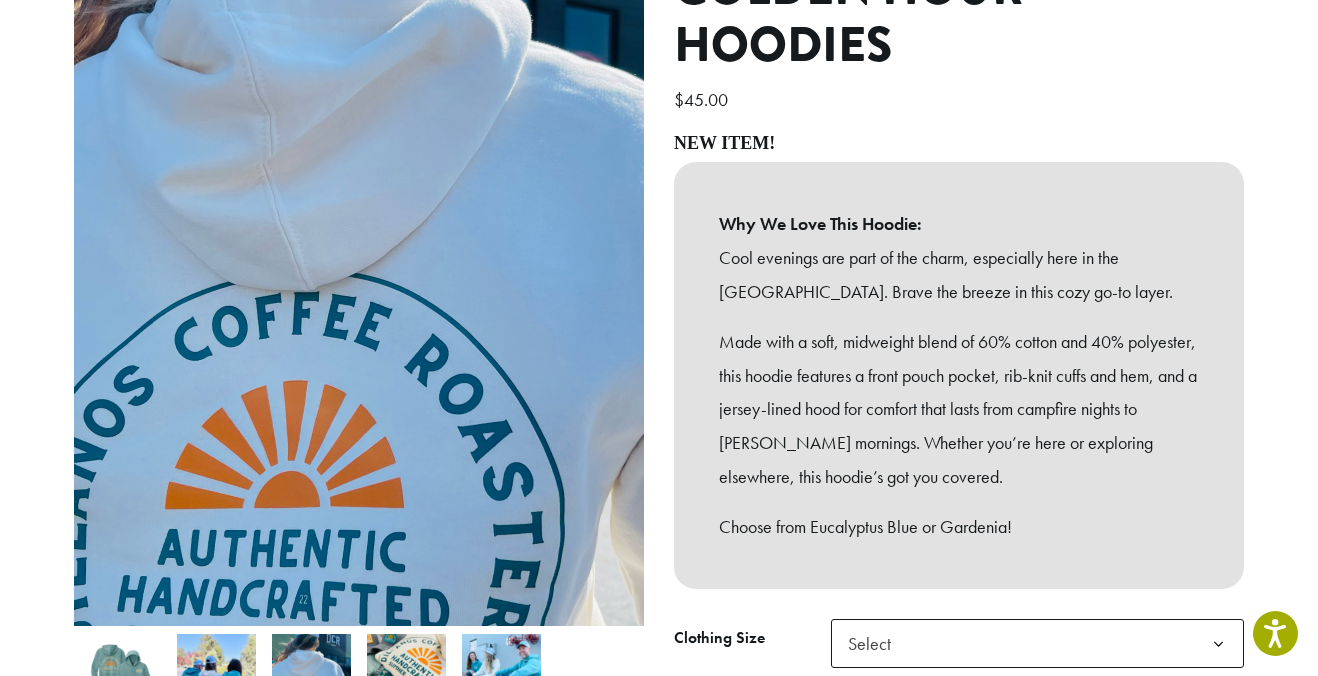 scroll, scrollTop: 298, scrollLeft: 0, axis: vertical 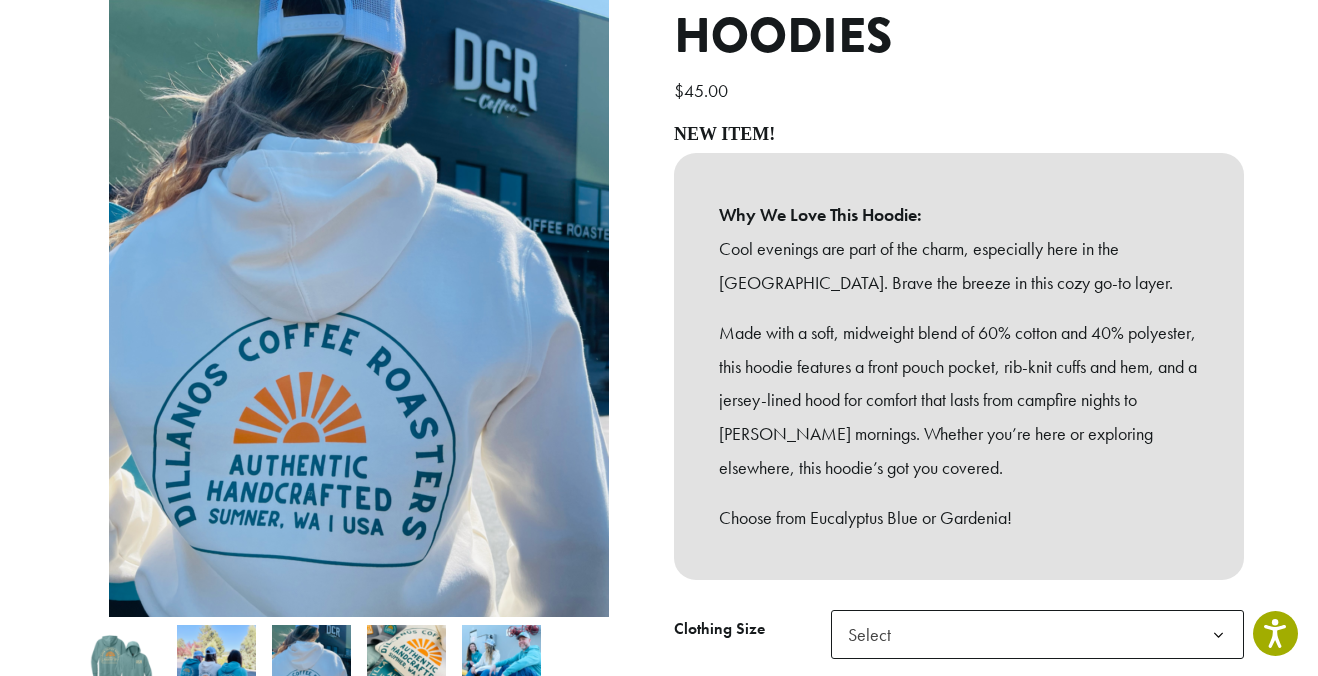click at bounding box center (406, 664) 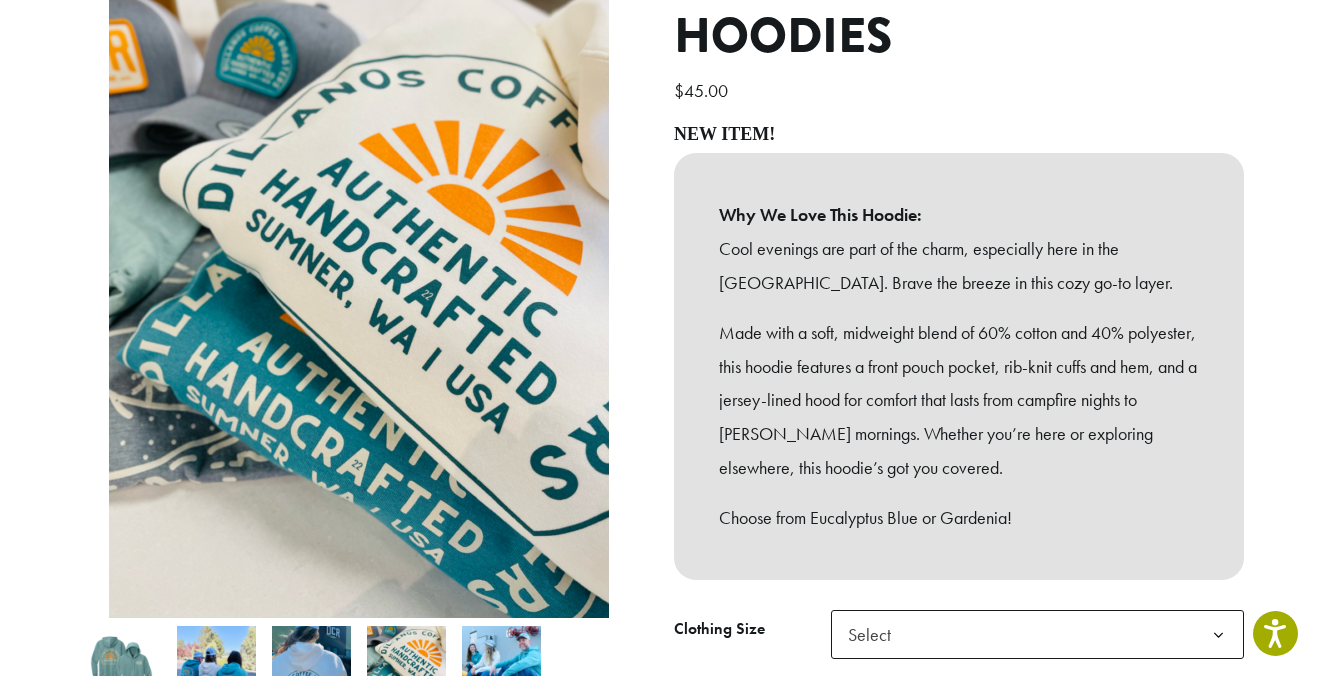 click at bounding box center [501, 665] 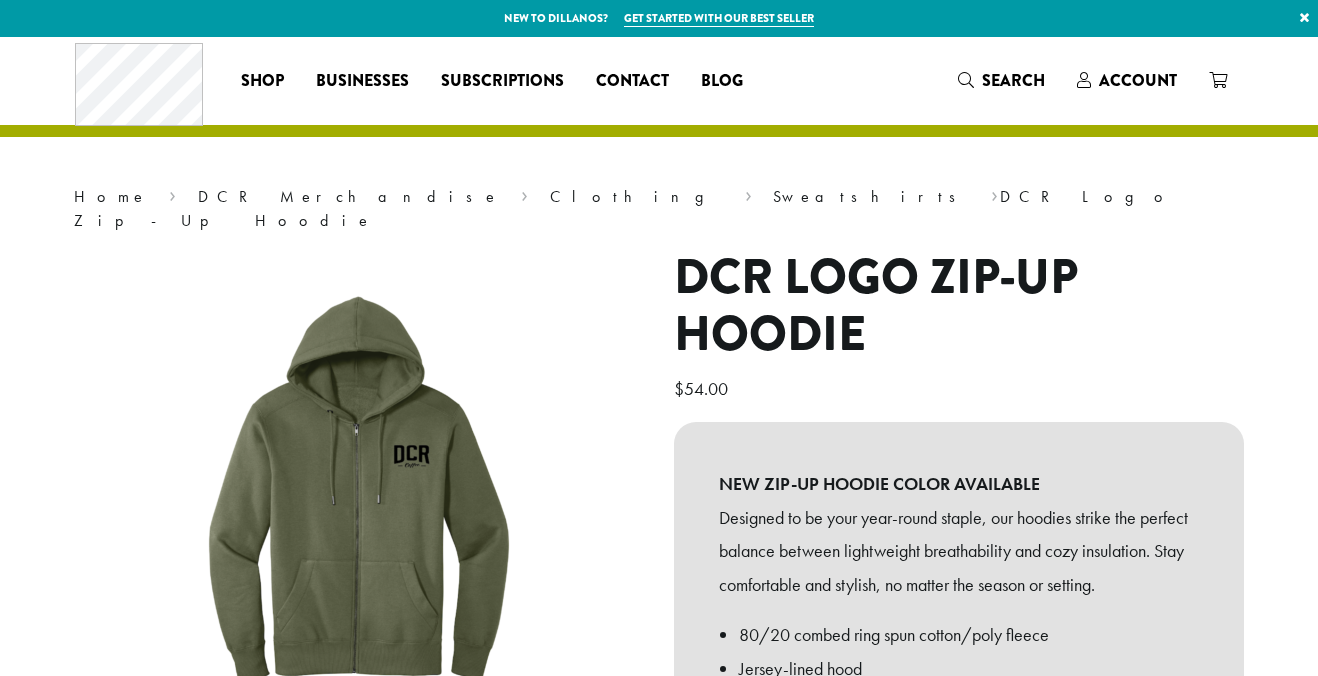 scroll, scrollTop: 0, scrollLeft: 0, axis: both 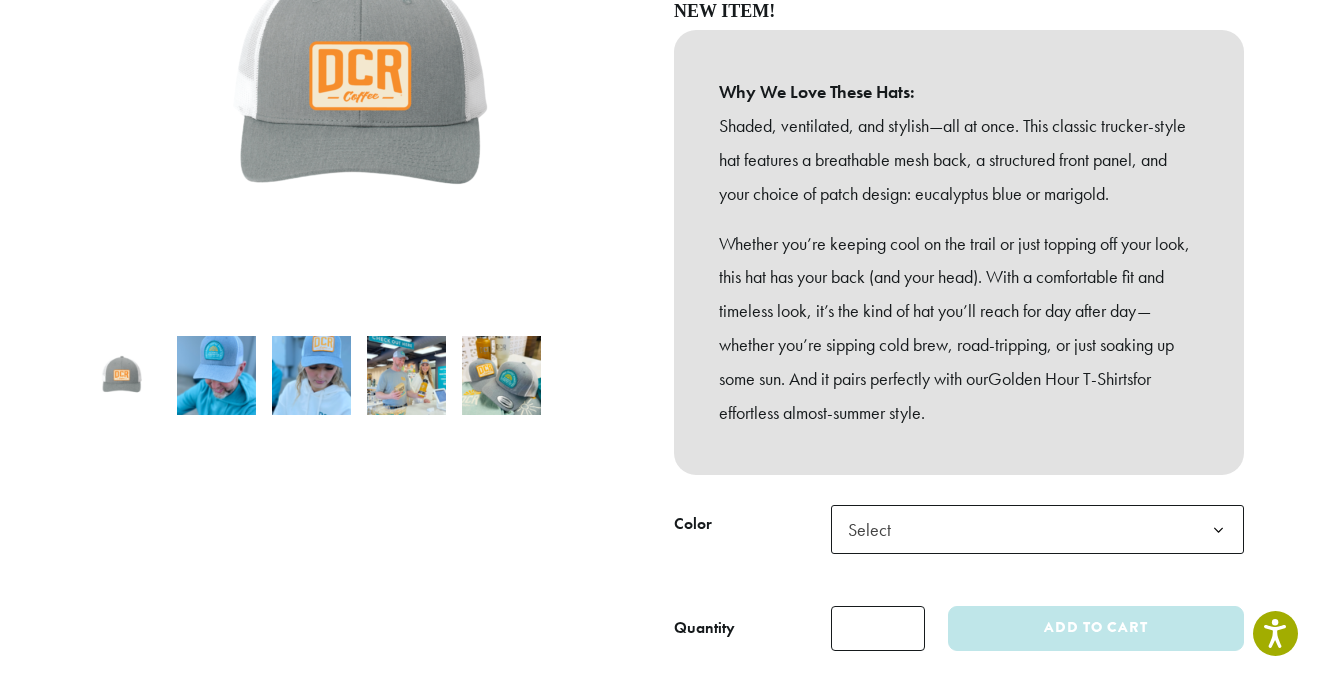 click at bounding box center (216, 375) 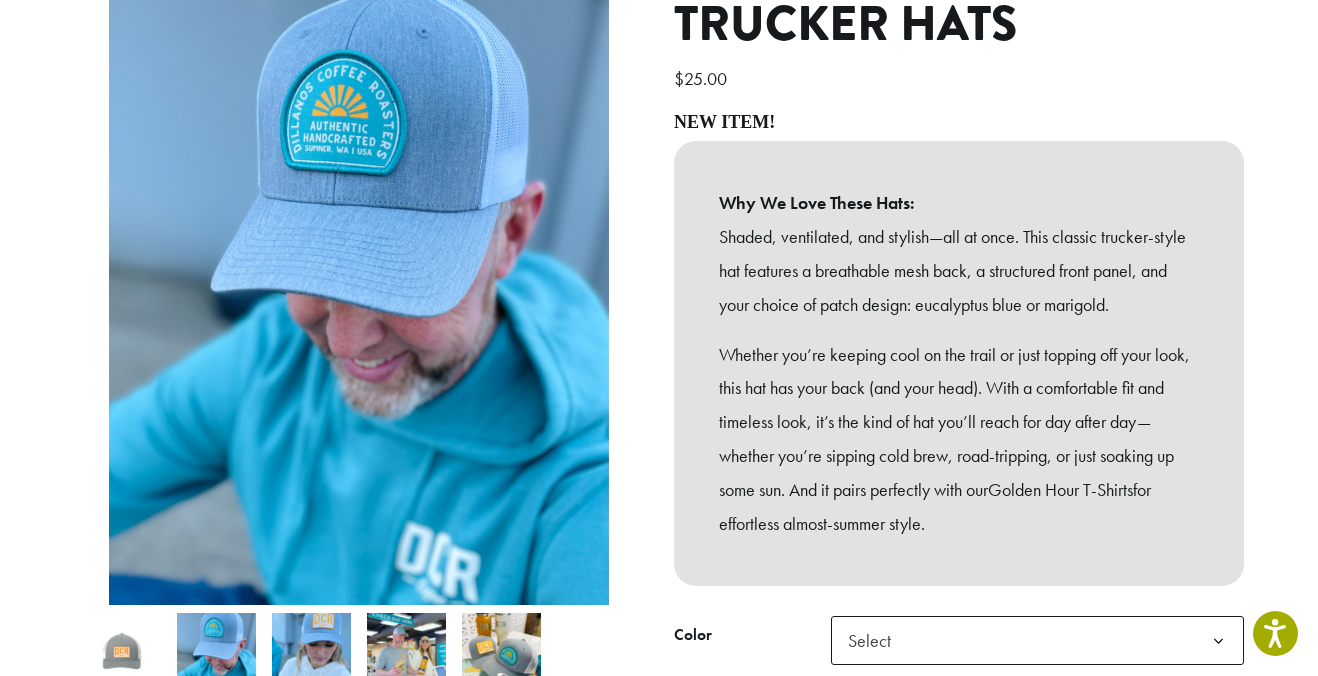 scroll, scrollTop: 302, scrollLeft: 0, axis: vertical 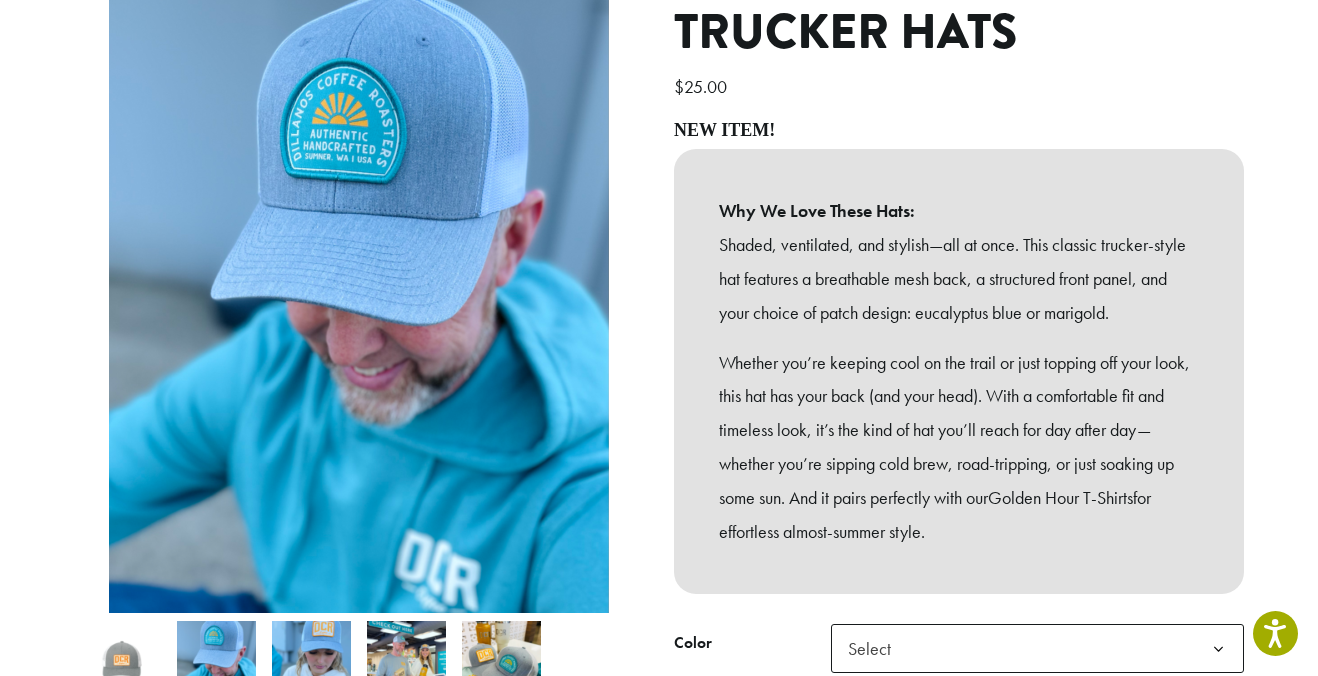 click at bounding box center [311, 660] 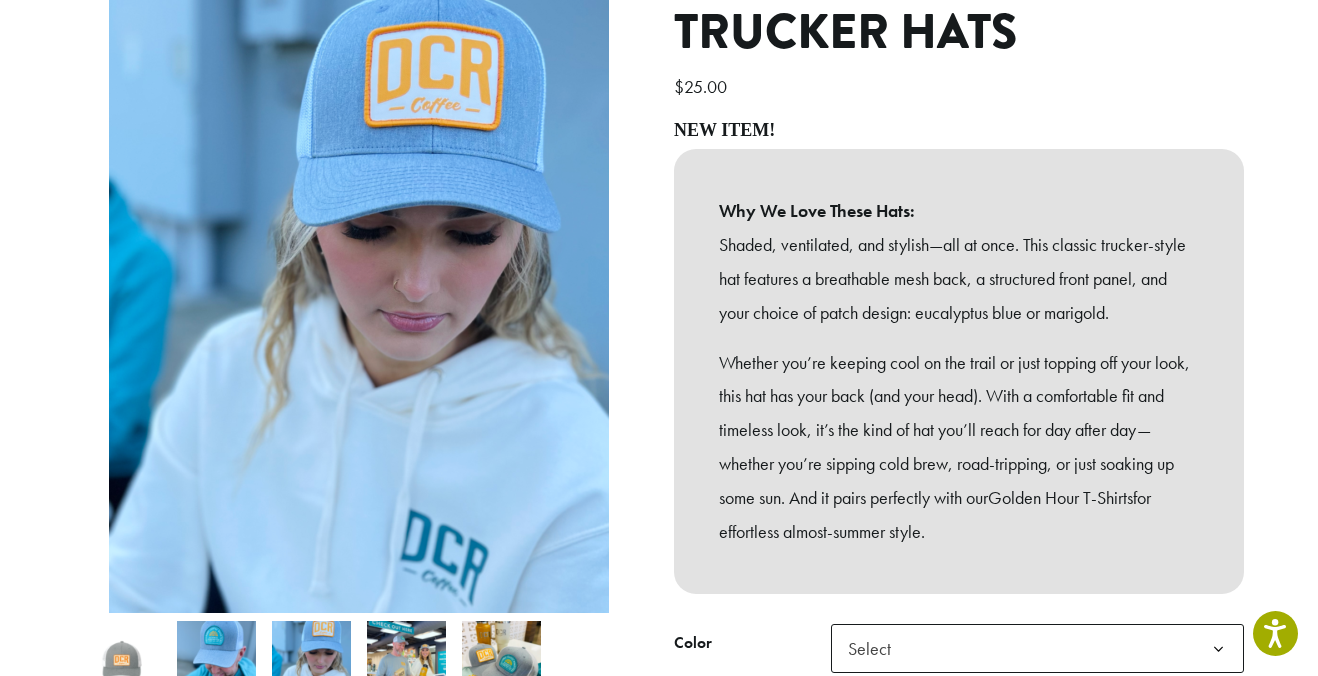 click at bounding box center [406, 660] 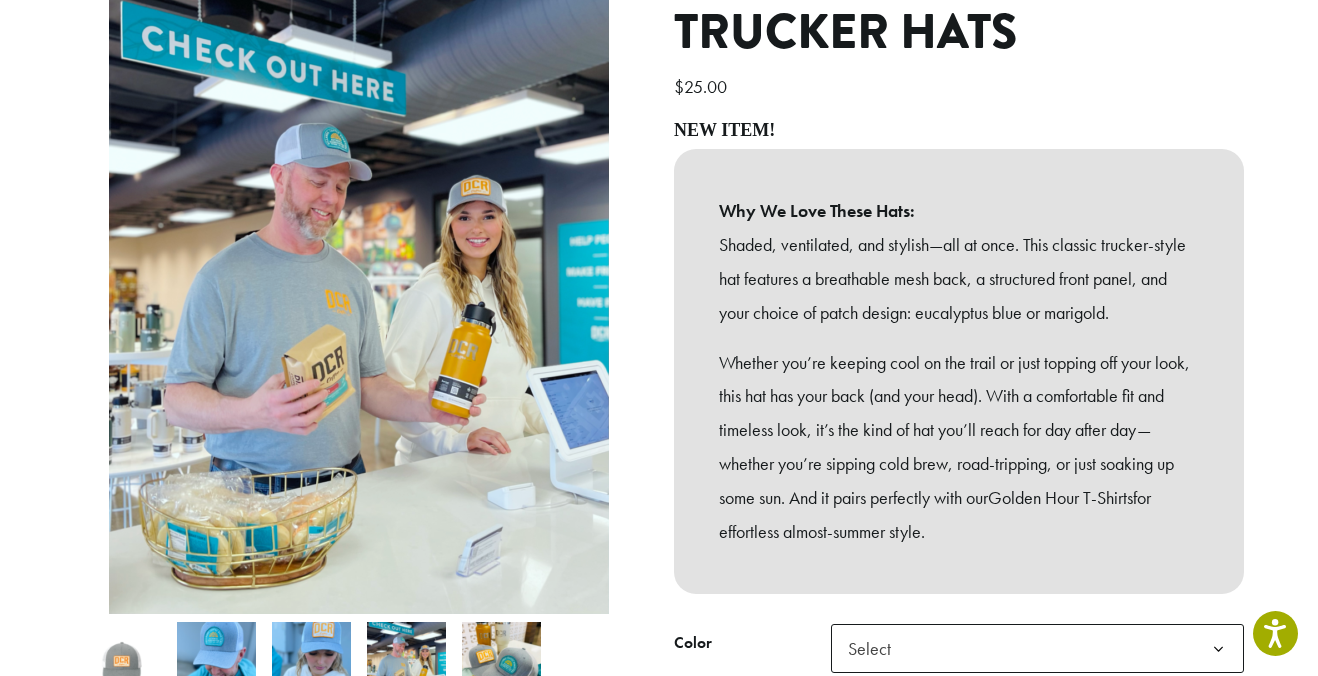click at bounding box center (501, 661) 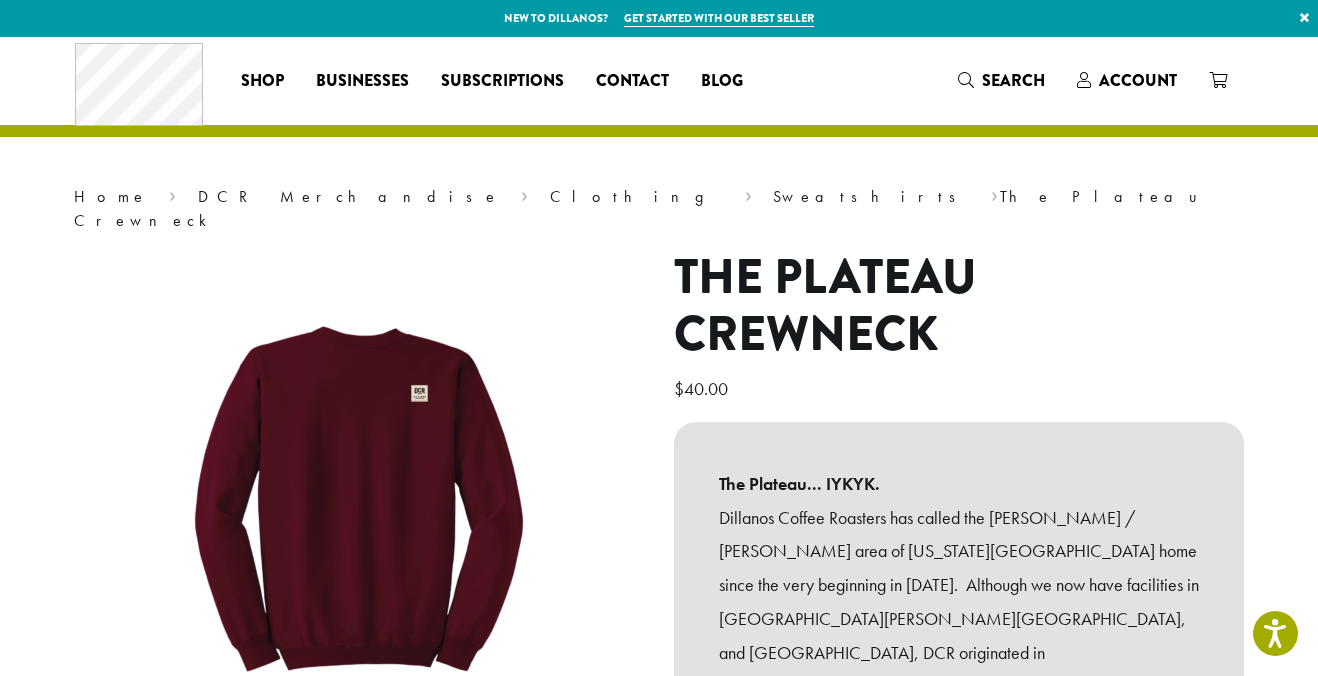 scroll, scrollTop: 109, scrollLeft: 0, axis: vertical 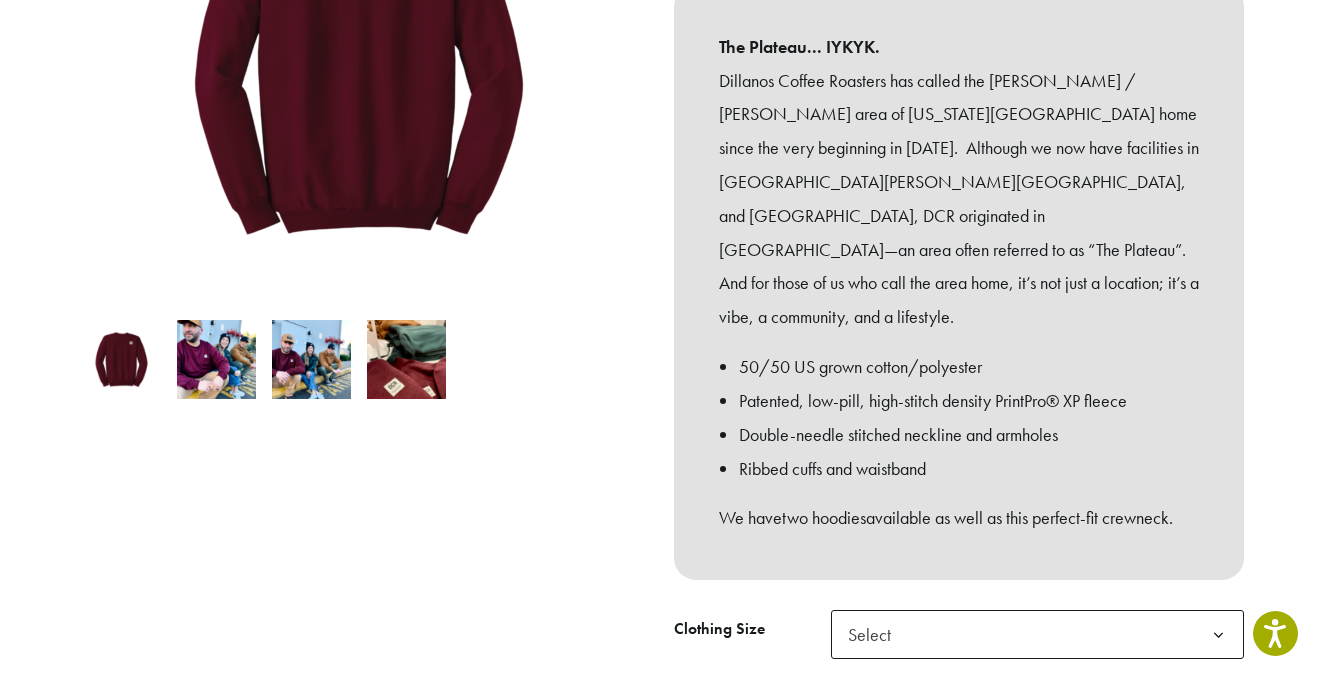 click at bounding box center (216, 359) 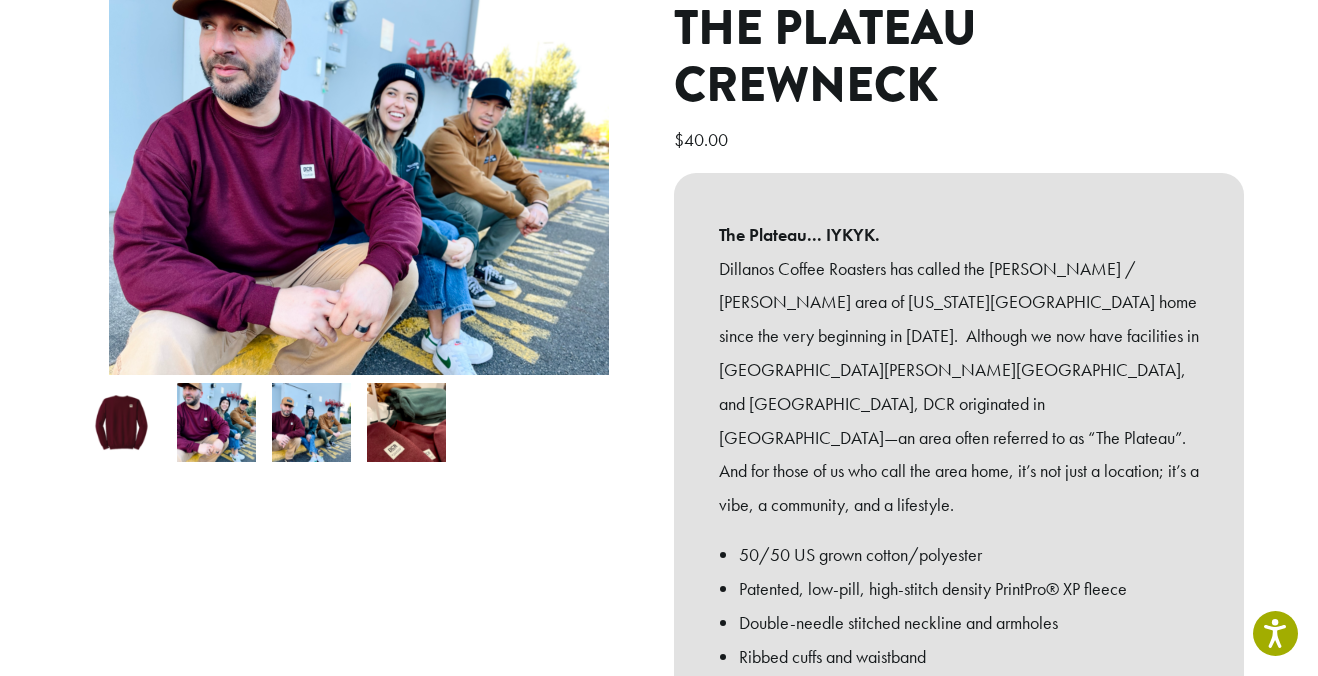 scroll, scrollTop: 247, scrollLeft: 0, axis: vertical 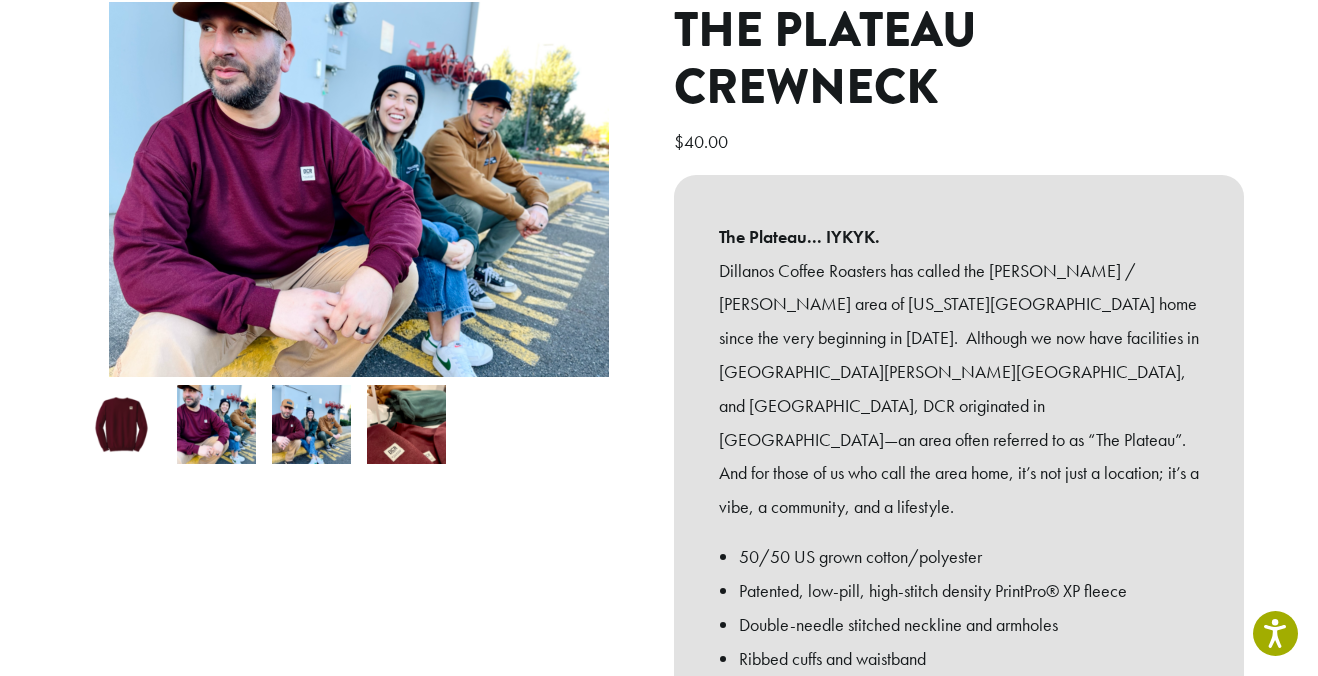 click at bounding box center (311, 424) 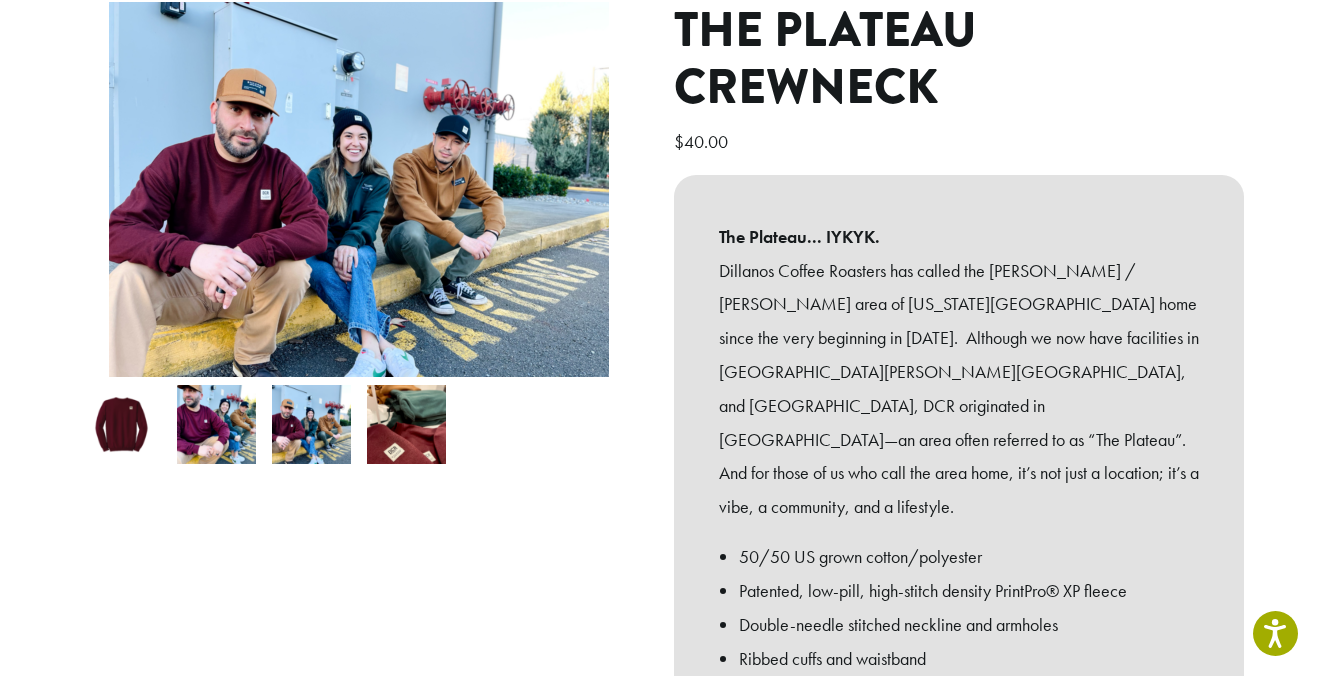click at bounding box center (406, 424) 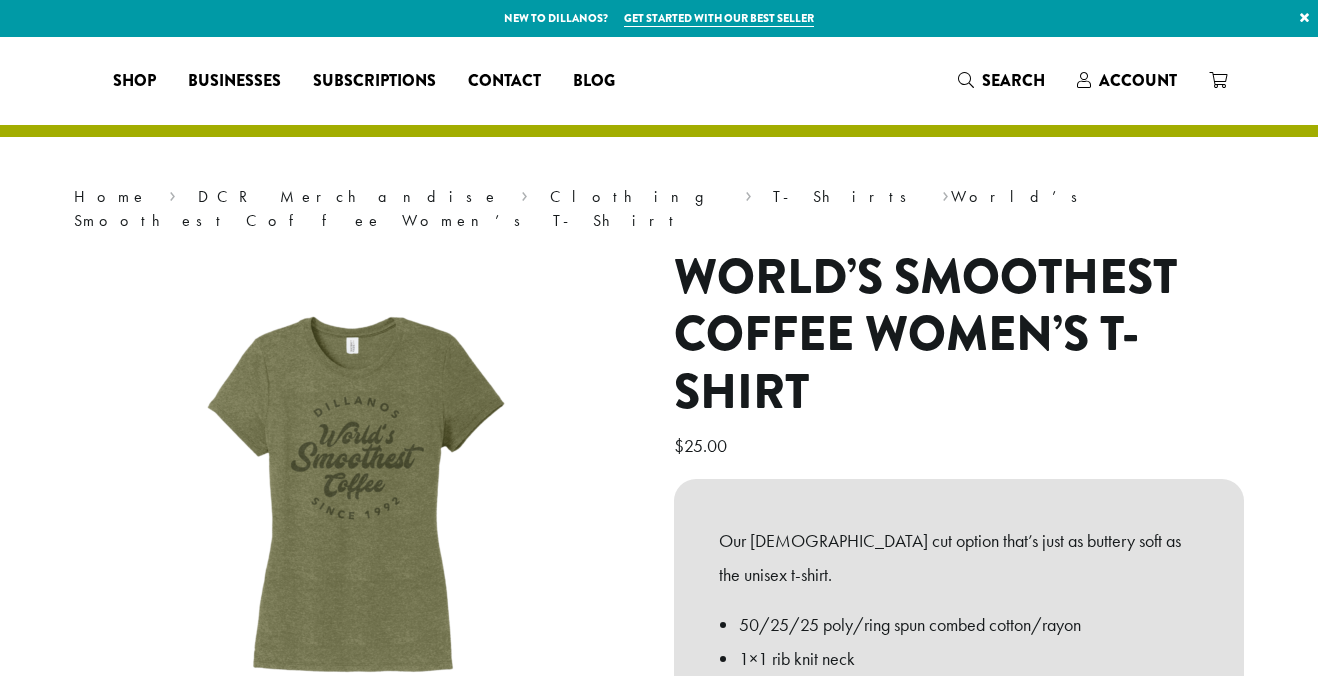scroll, scrollTop: 0, scrollLeft: 0, axis: both 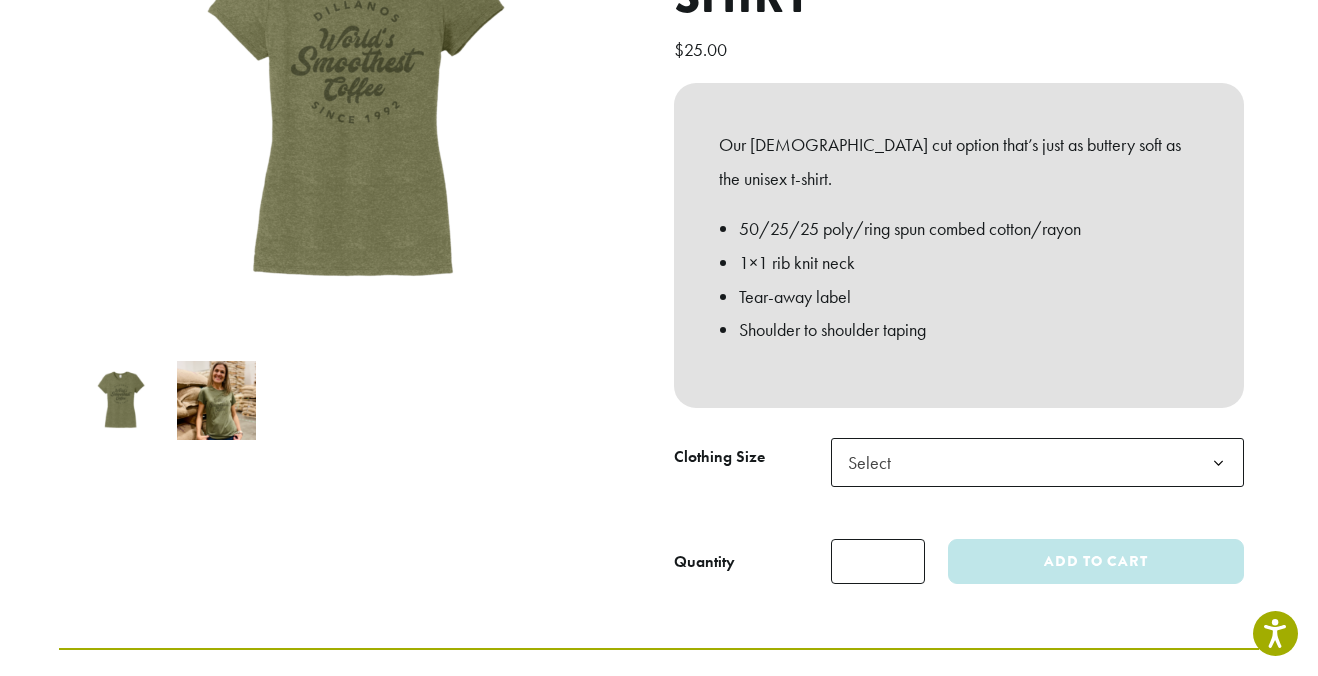 click at bounding box center [216, 400] 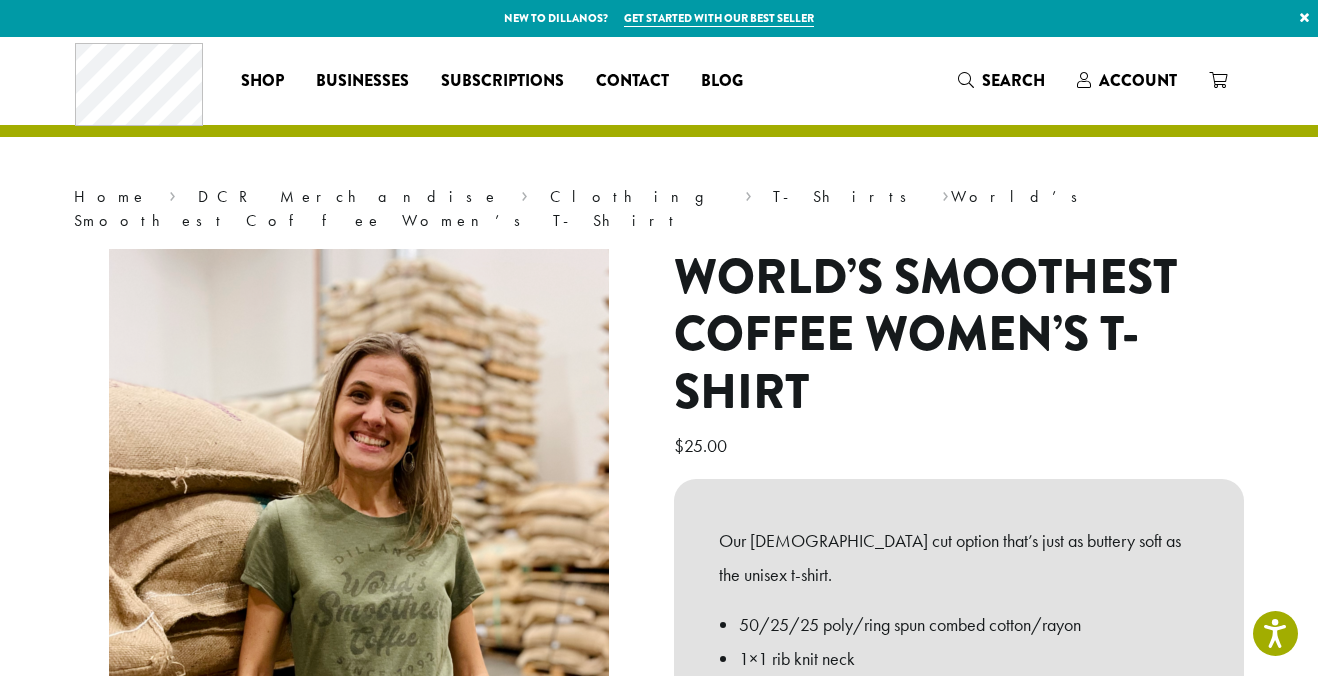 scroll, scrollTop: 0, scrollLeft: 0, axis: both 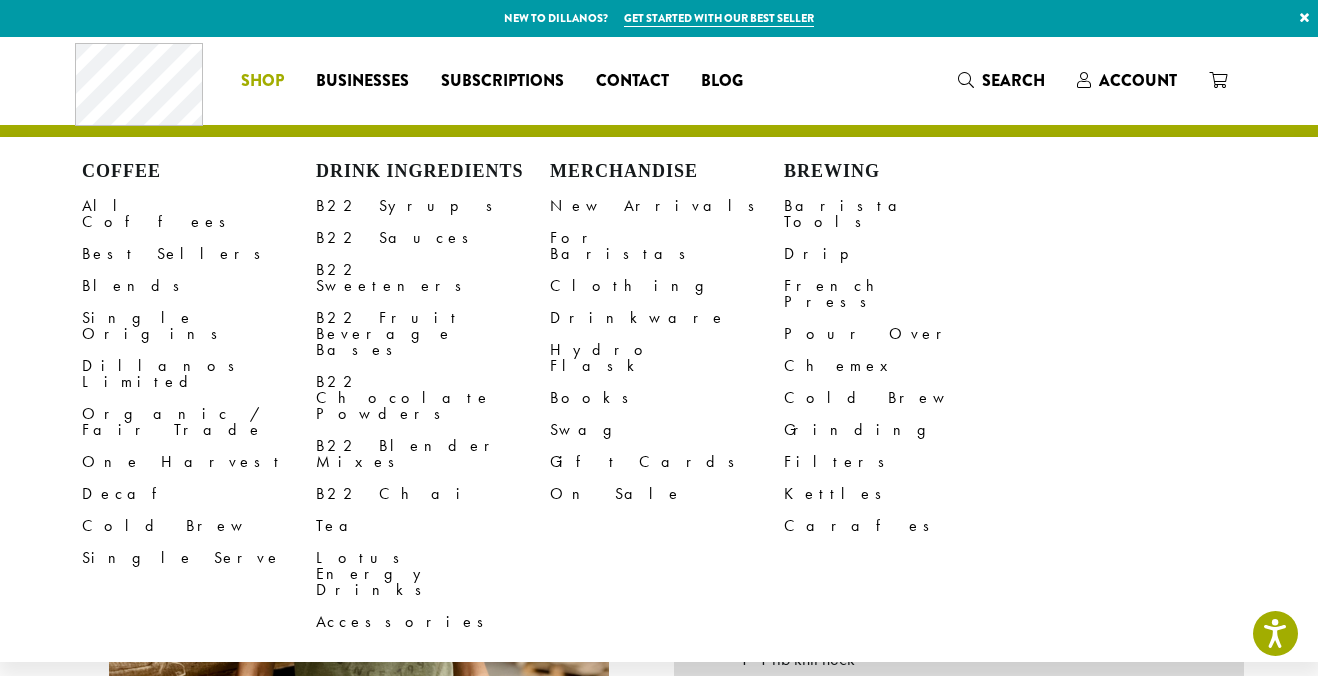 click on "Coffee All Coffees
Best Sellers
Blends
Single Origins
Dillanos Limited
Organic / Fair Trade
One Harvest
Decaf
Cold Brew
Single Serve
Drink Ingredients B22 Syrups
B22 Sauces
B22 Sweeteners
B22 Fruit Beverage Bases
B22 Chocolate Powders
B22 Blender Mixes
B22 Chai
Tea
Lotus Energy Drinks
Accessories
Merchandise New Arrivals
For Baristas
Clothing
Drinkware
Hydro Flask
Books
Swag
Gift Cards
On Sale
Brewing Barista Tools
Drip
French Press
Pour Over
Chemex
Cold Brew
Grinding
Filters
Kettles
Carafes
Shop" at bounding box center [262, 81] 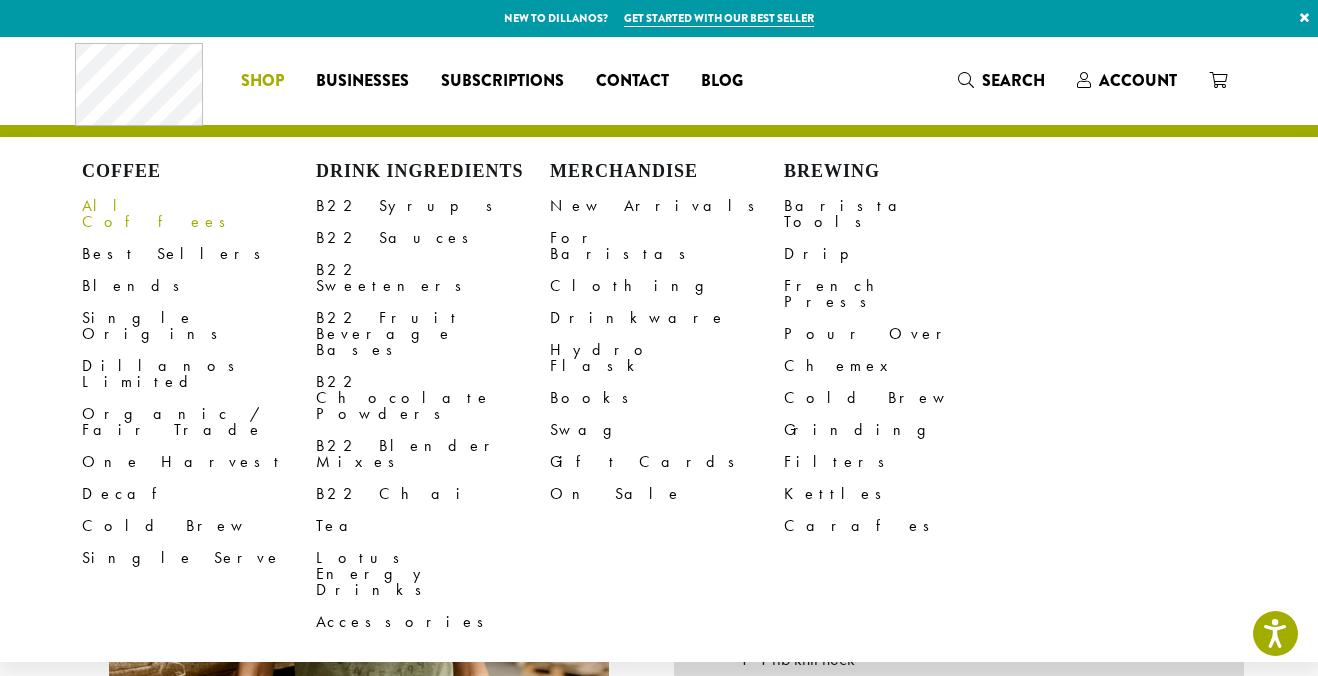 click on "All Coffees" at bounding box center [199, 214] 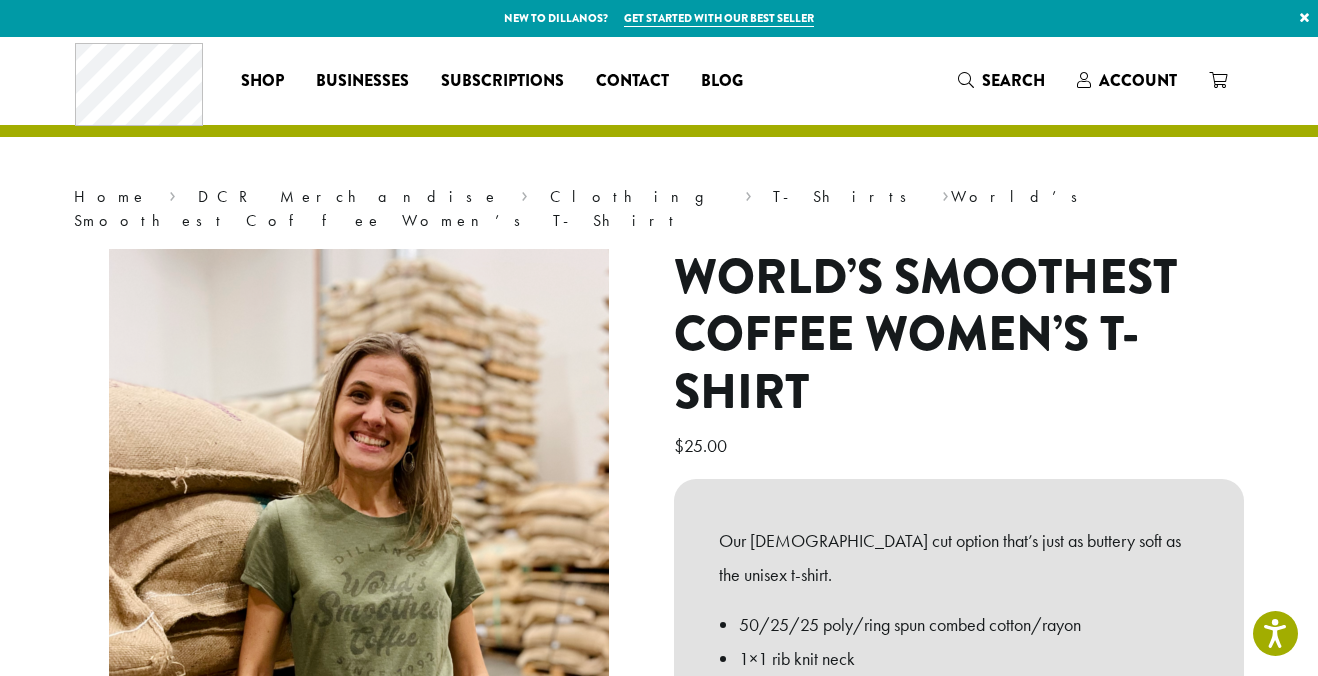 click on "All Coffees" at bounding box center [199, -2151] 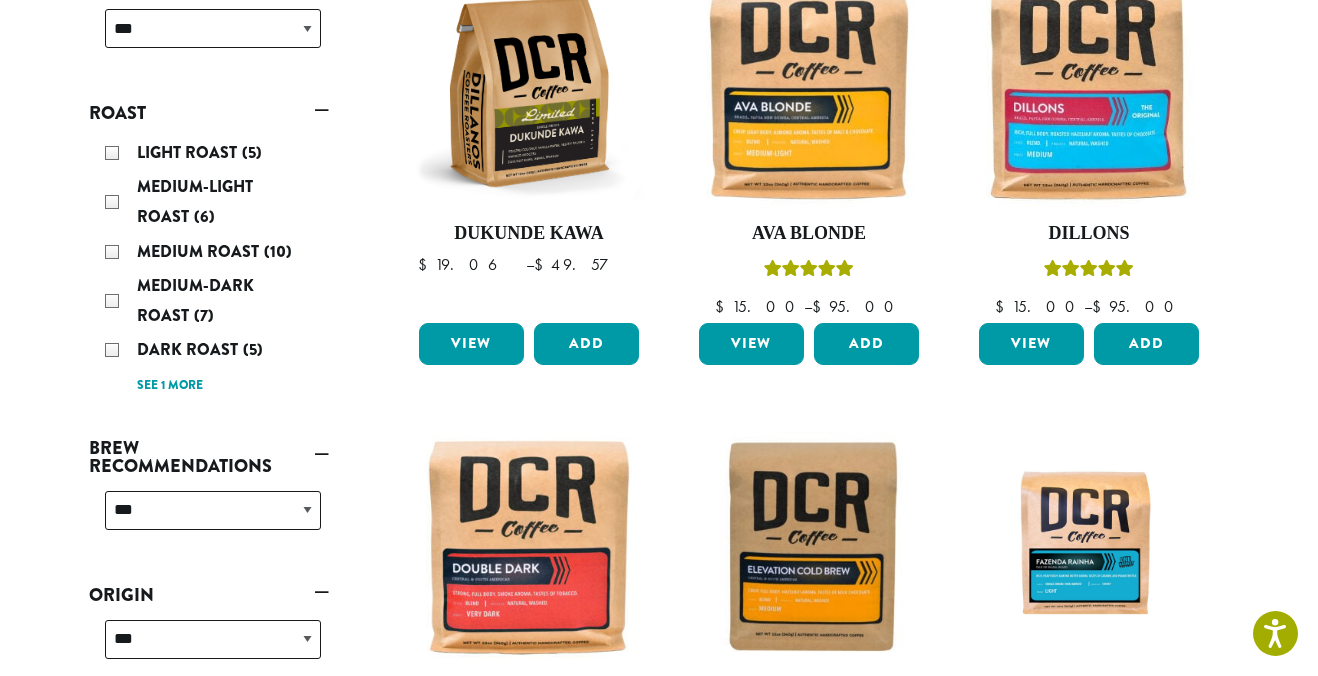scroll, scrollTop: 372, scrollLeft: 0, axis: vertical 